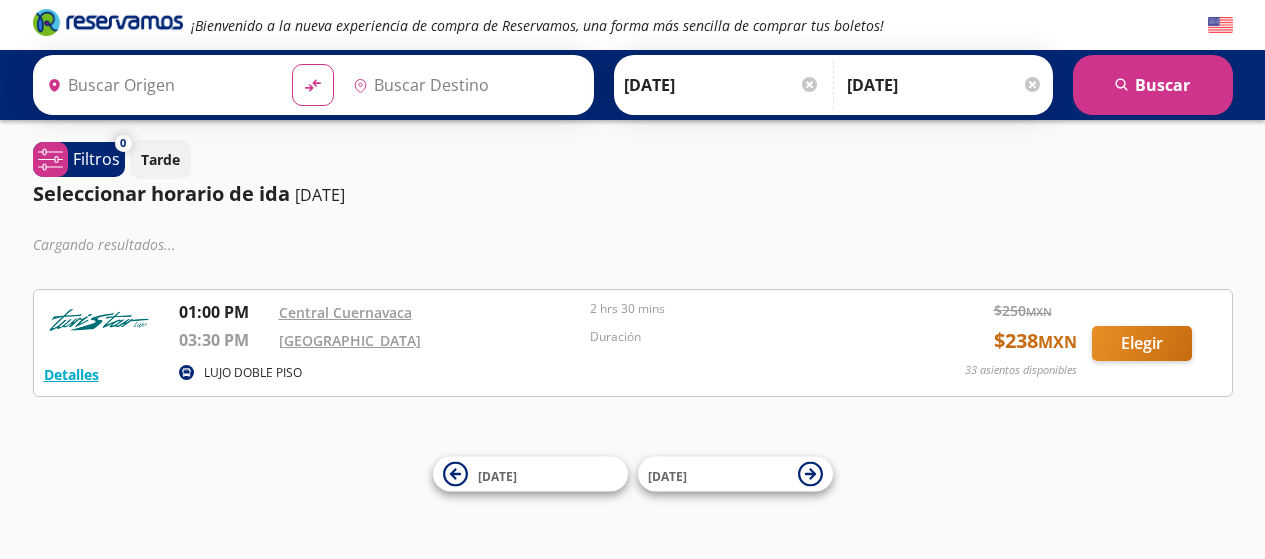 type on "[GEOGRAPHIC_DATA], [GEOGRAPHIC_DATA]" 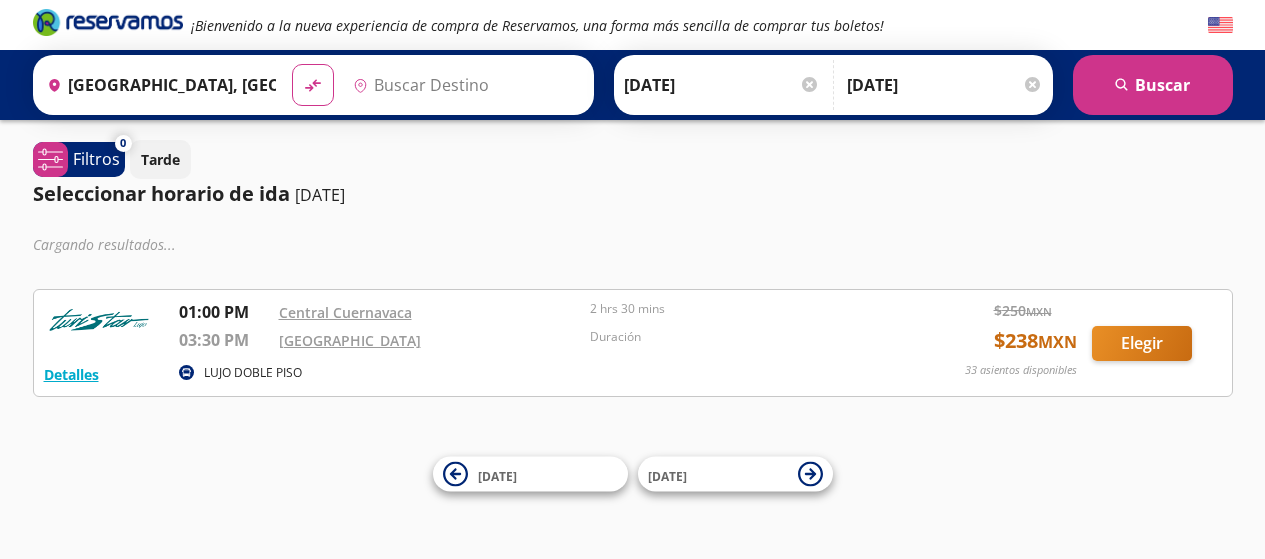 type on "[GEOGRAPHIC_DATA], [GEOGRAPHIC_DATA]" 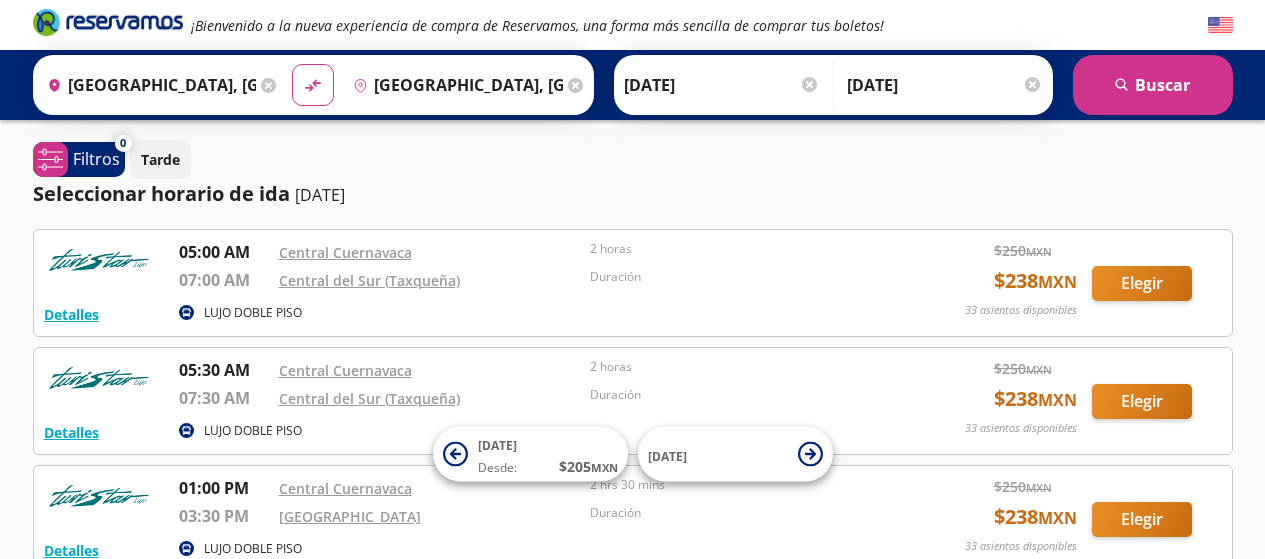 scroll, scrollTop: 0, scrollLeft: 0, axis: both 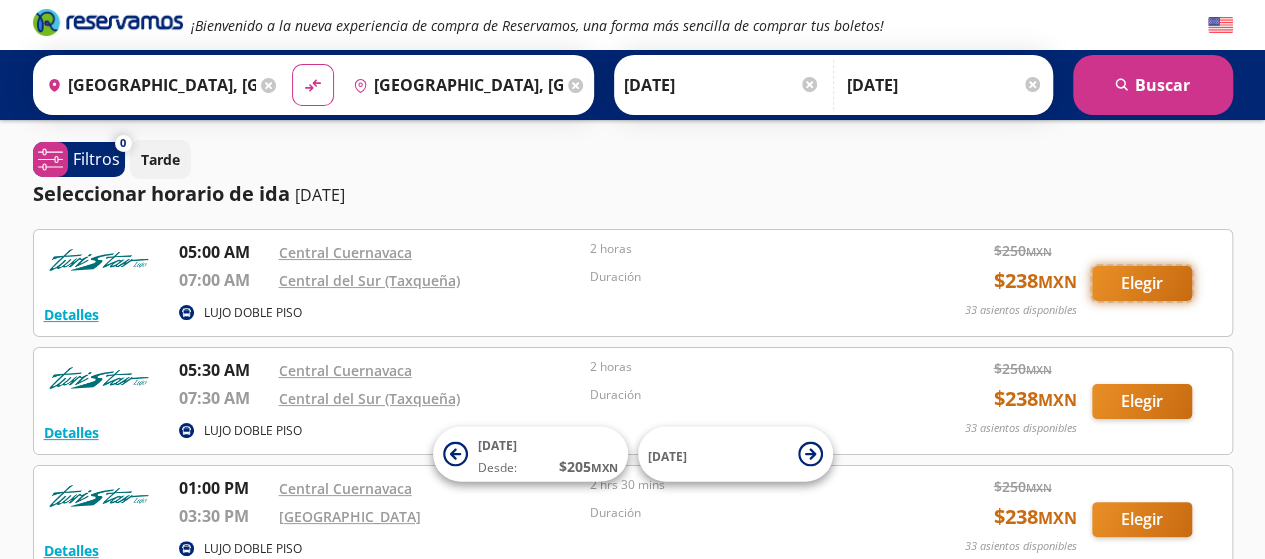 click on "Elegir" at bounding box center [1142, 283] 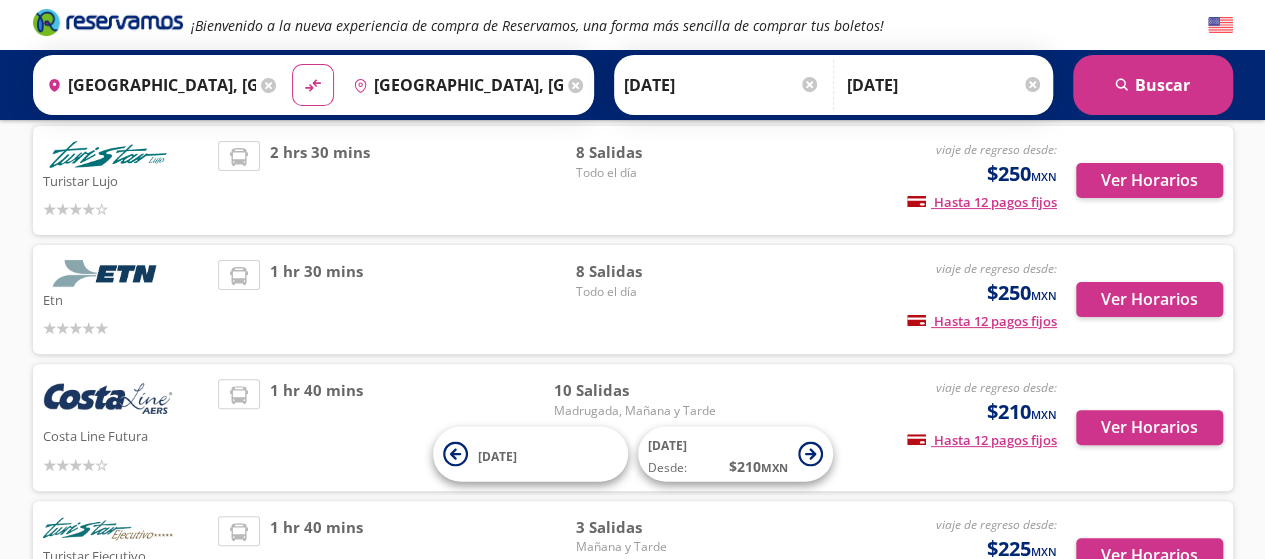 scroll, scrollTop: 138, scrollLeft: 0, axis: vertical 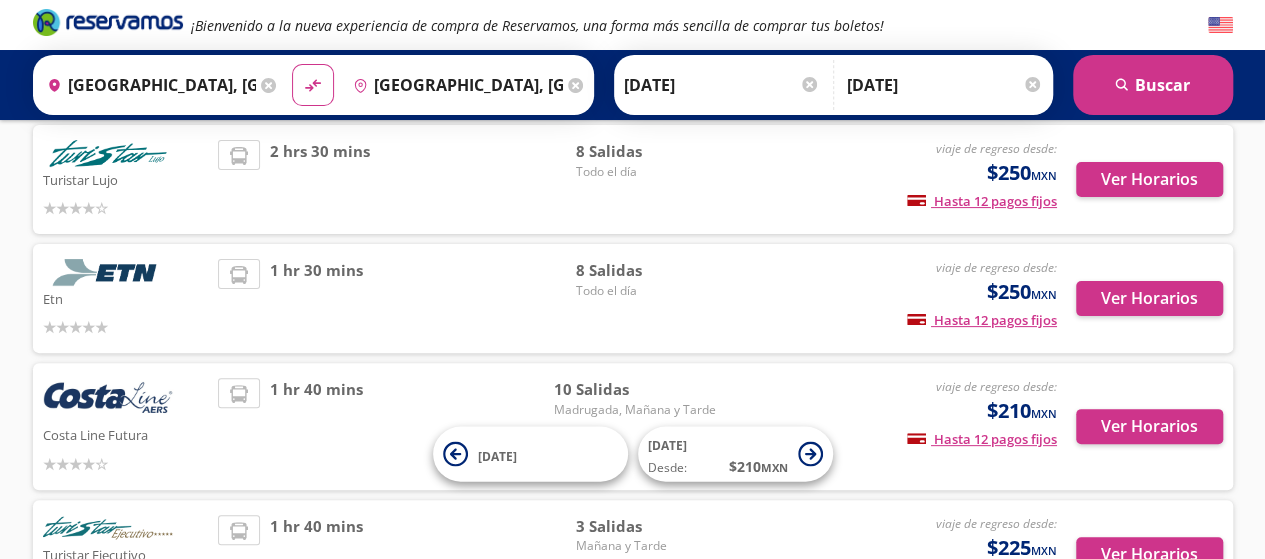 click on "¿Con qué línea quieres regresar? Ordenar por 0 system-uicons:filtering Filtros chevron [DATE] Tarde Noche Madrugada Turistar Lujo viaje de regreso desde: $250  MXN   Hasta 12 pagos fijos Pagos fijos en compras mayores a $30 MXN, con tarjetas de bancos participantes 2 hrs 30 mins 8 Salidas Todo el día Ver Horarios Etn viaje de regreso desde: $250  MXN   Hasta 12 pagos fijos Pagos fijos en compras mayores a $30 MXN, con tarjetas de bancos participantes 1 hr 30 mins 8 Salidas Todo el día Ver Horarios [PERSON_NAME] Line Futura viaje de regreso desde: $210  MXN   Hasta 12 pagos fijos Pagos fijos en compras mayores a $30 MXN, con tarjetas de bancos participantes 1 hr 40 mins 10 [PERSON_NAME], [DATE] y Tarde Ver Horarios Turistar Ejecutivo viaje de regreso desde: $225  MXN   Hasta 12 pagos fijos Pagos fijos en compras mayores a $30 MXN, con tarjetas de bancos participantes 1 hr 40 mins 3 [PERSON_NAME][DATE] y Tarde Ver Horarios Comprar solo viaje de ida [DATE] Sep Desde: $ 210  MXN" at bounding box center [633, 335] 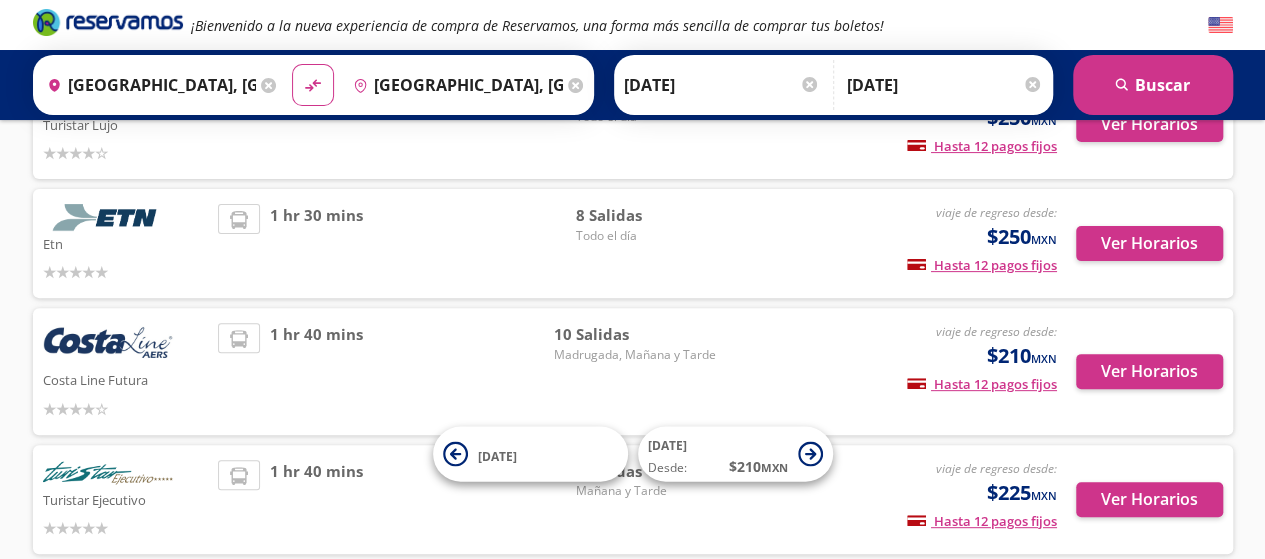 scroll, scrollTop: 72, scrollLeft: 0, axis: vertical 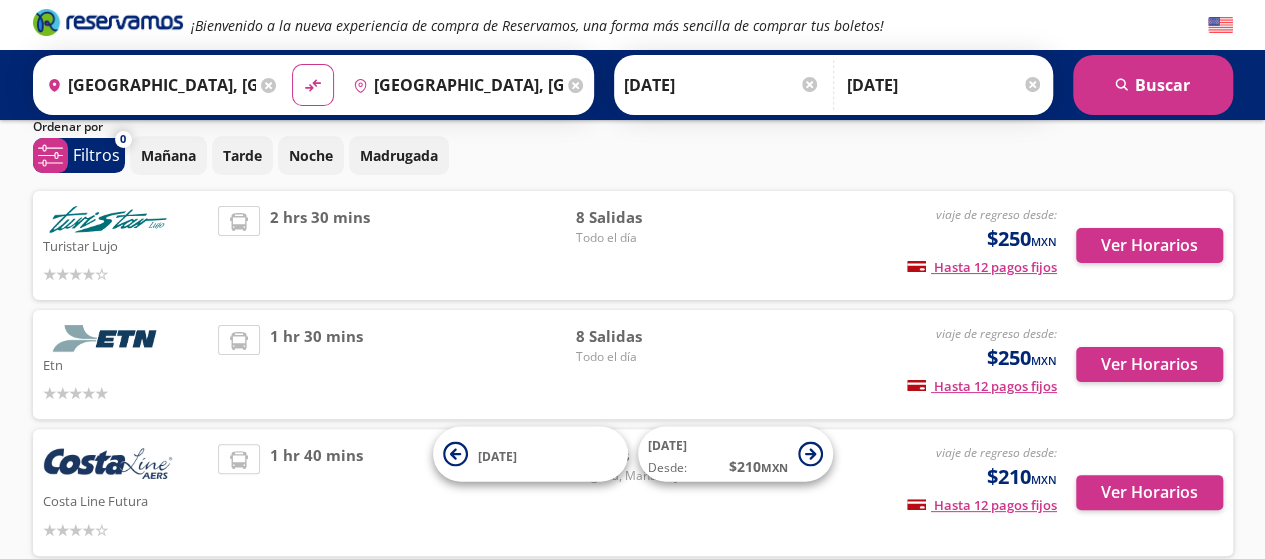 click on "8 Salidas" at bounding box center (645, 217) 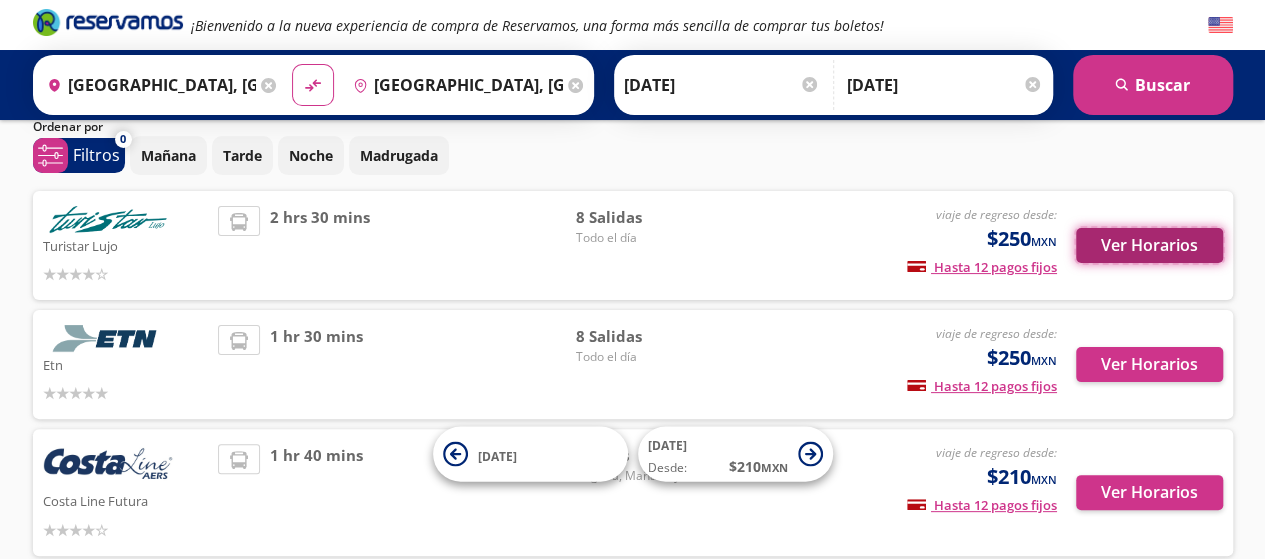 click on "Ver Horarios" at bounding box center [1149, 245] 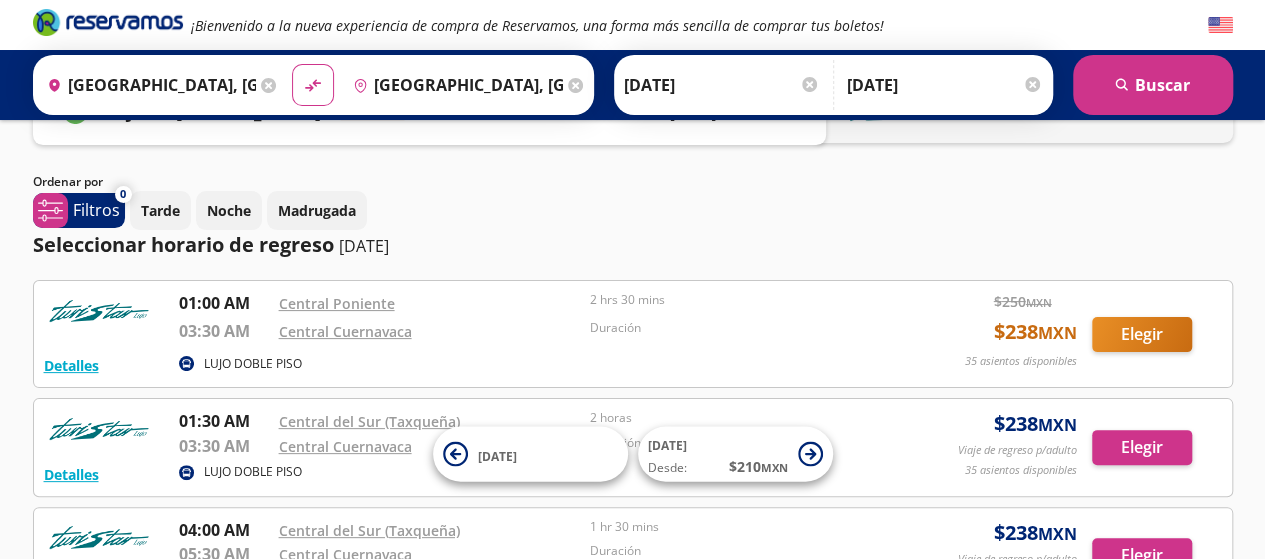 scroll, scrollTop: 0, scrollLeft: 0, axis: both 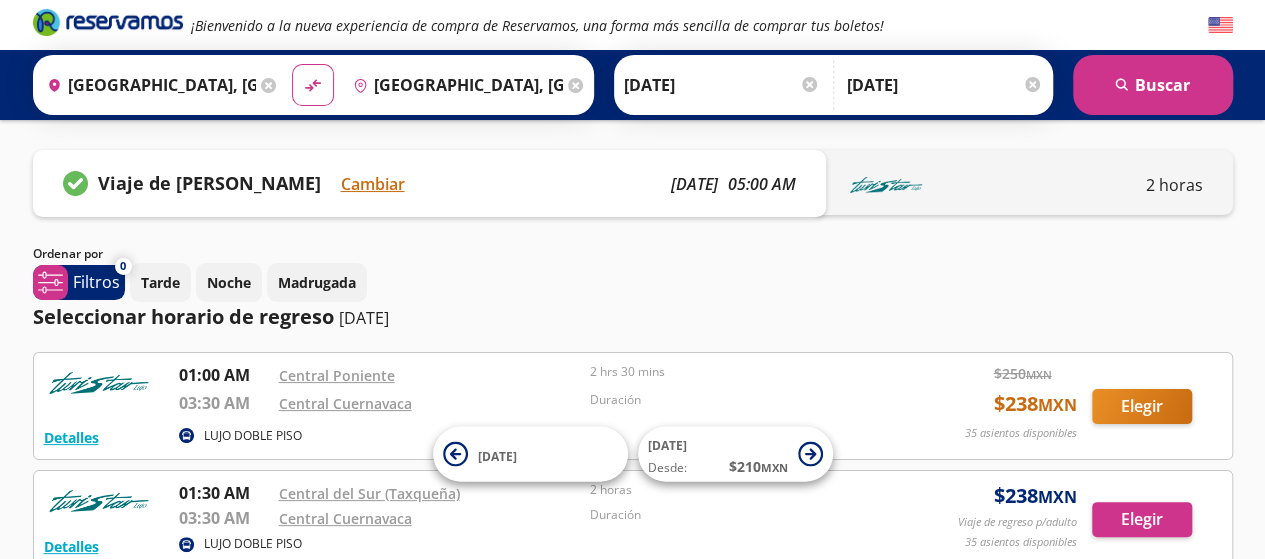 click on "2 horas" at bounding box center (1174, 185) 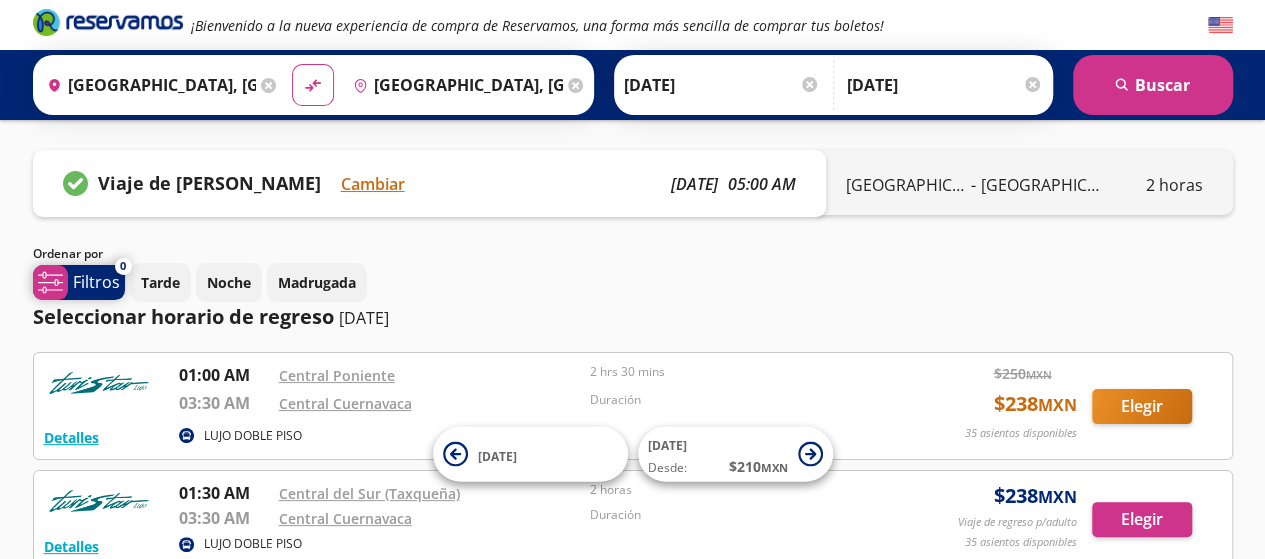 click on "Filtros" at bounding box center [96, 282] 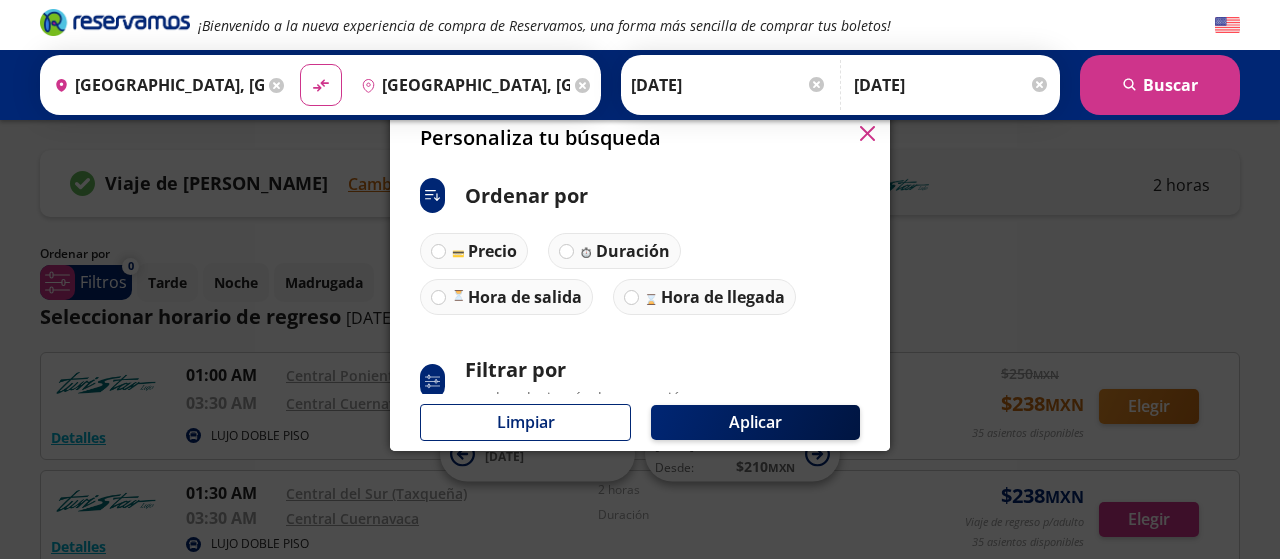 click 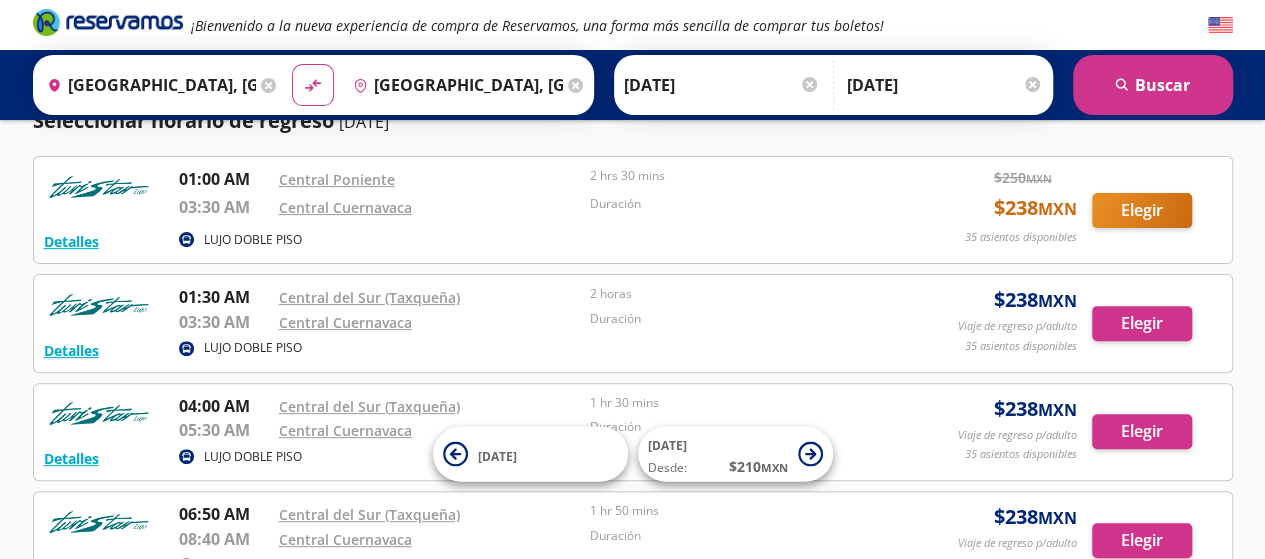 scroll, scrollTop: 841, scrollLeft: 0, axis: vertical 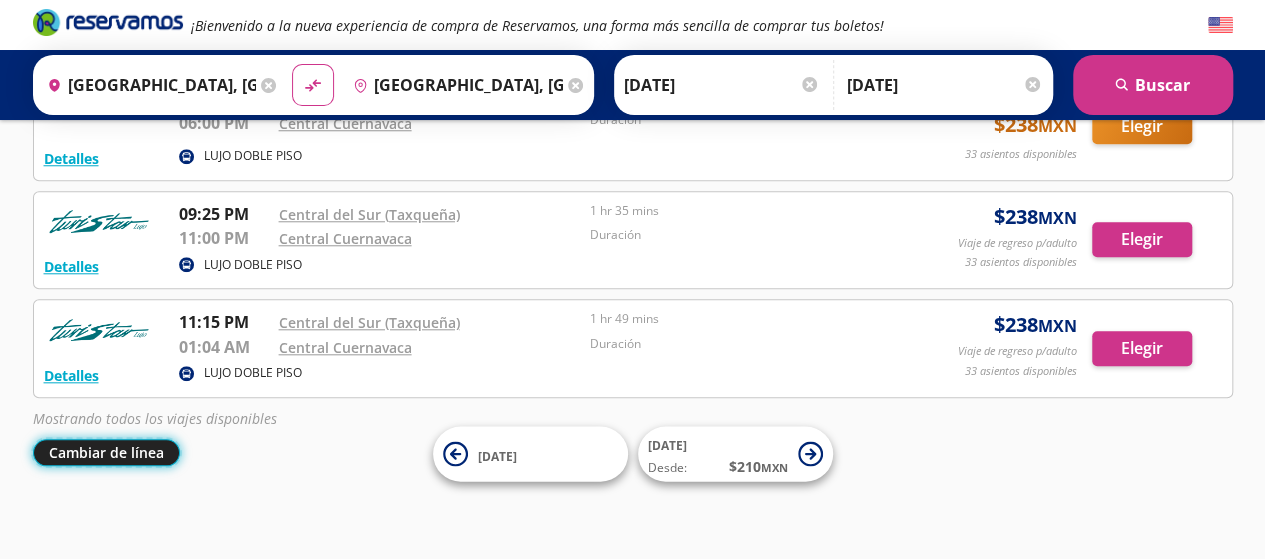 click on "Cambiar de línea" at bounding box center (106, 452) 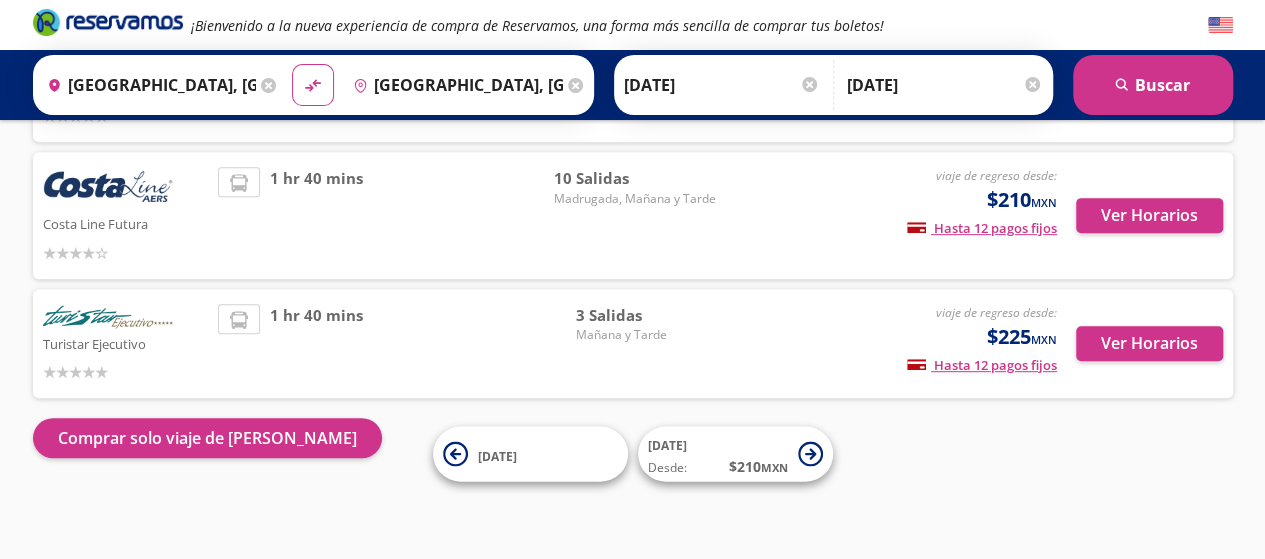 scroll, scrollTop: 348, scrollLeft: 0, axis: vertical 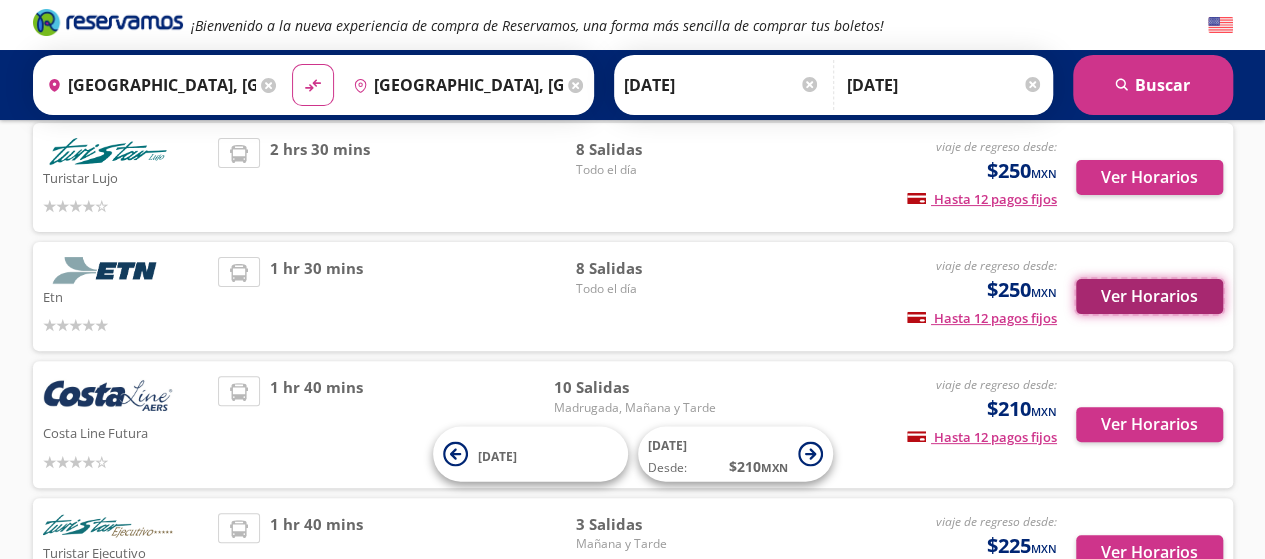 click on "Ver Horarios" at bounding box center [1149, 296] 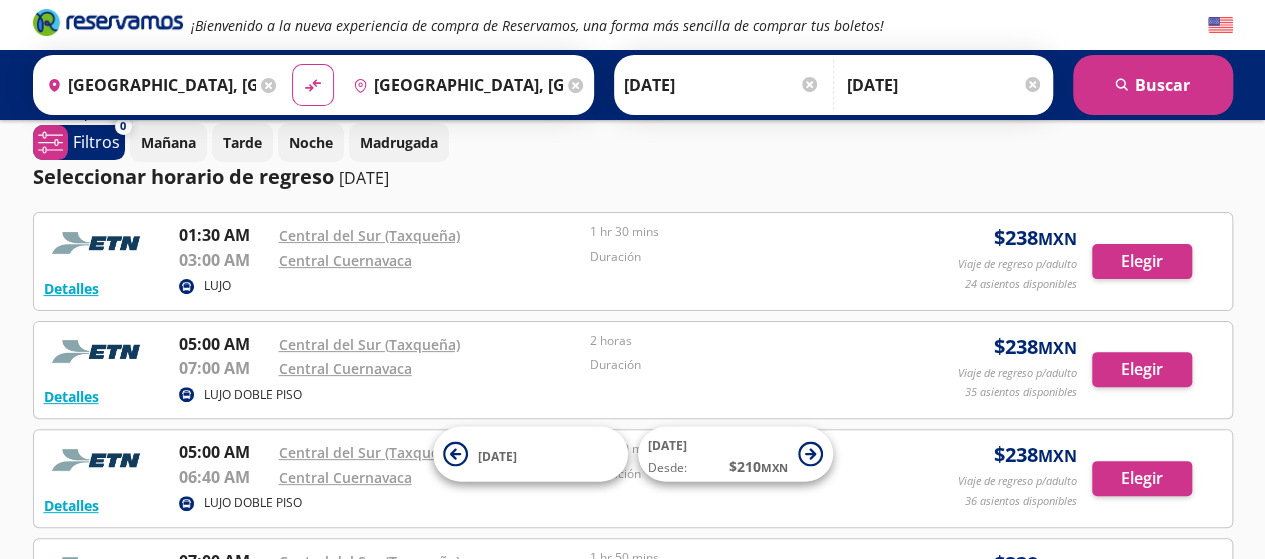 scroll, scrollTop: 0, scrollLeft: 0, axis: both 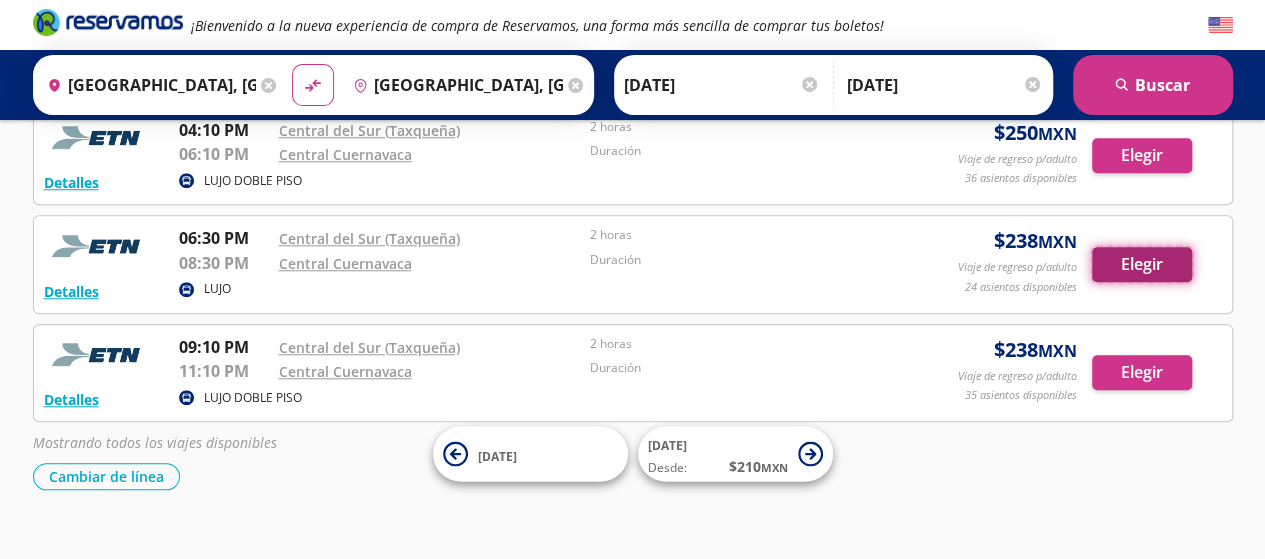 click on "Elegir" at bounding box center (1142, 264) 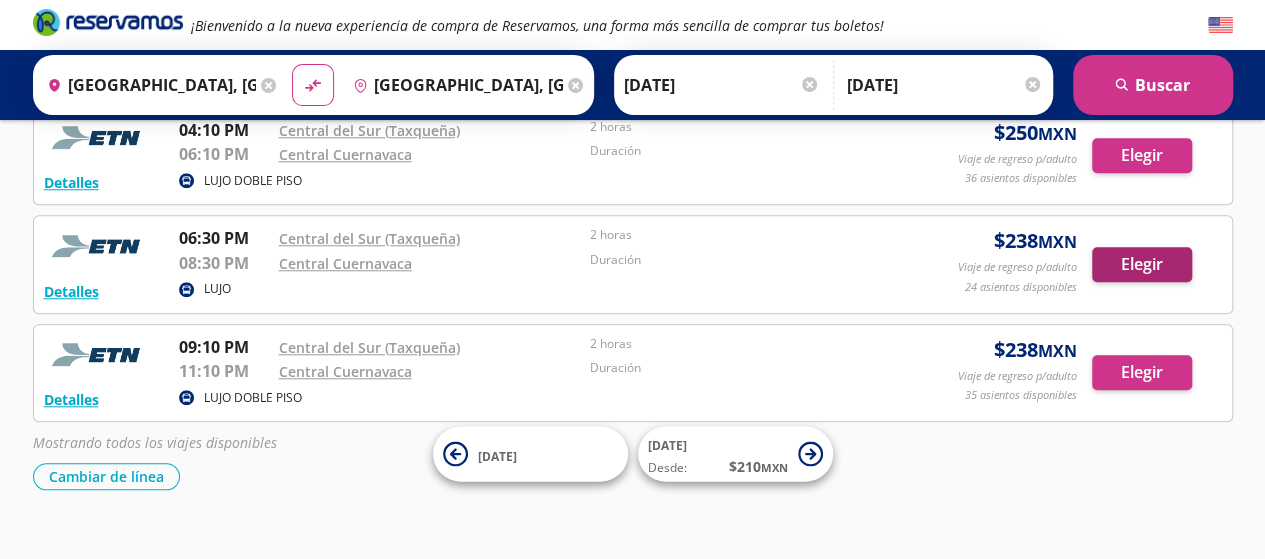 scroll, scrollTop: 0, scrollLeft: 0, axis: both 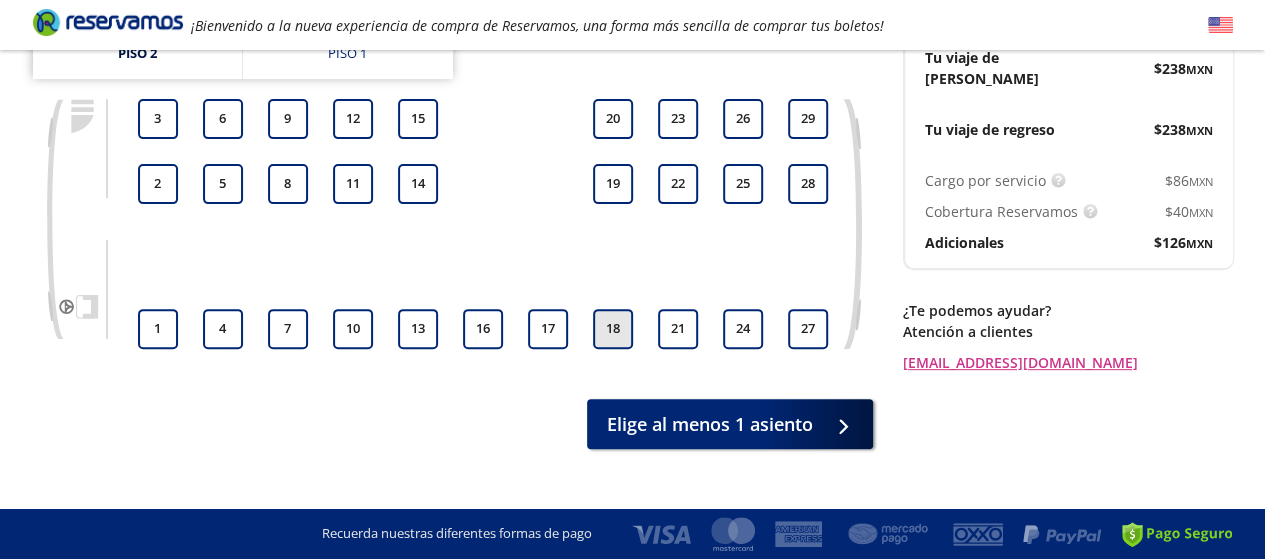 click on "18" at bounding box center [613, 329] 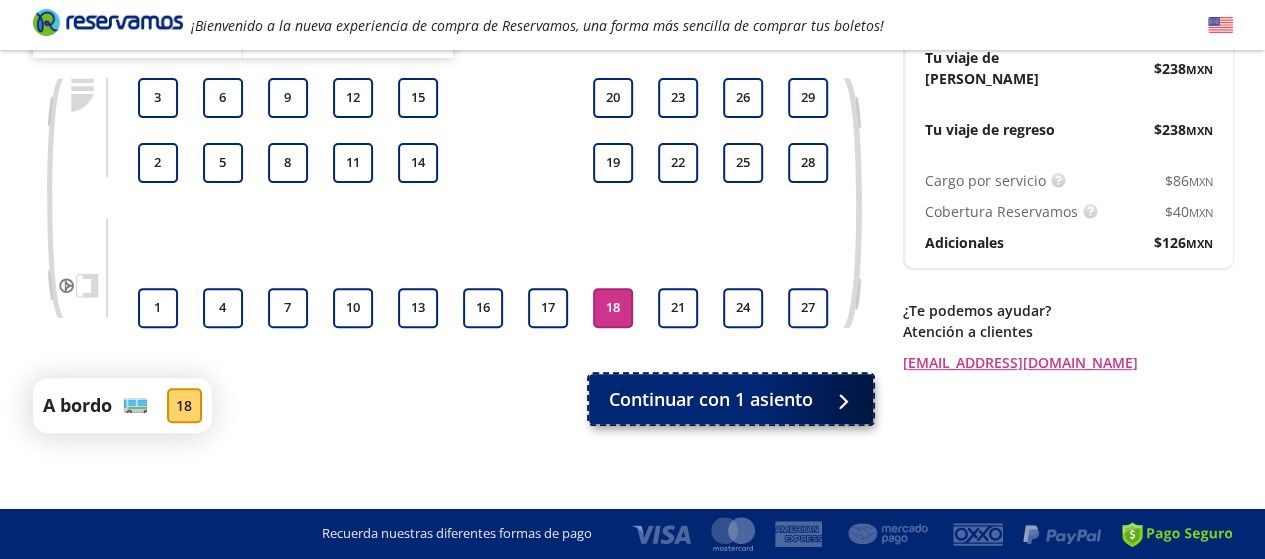 click on "Continuar con 1 asiento" at bounding box center (711, 399) 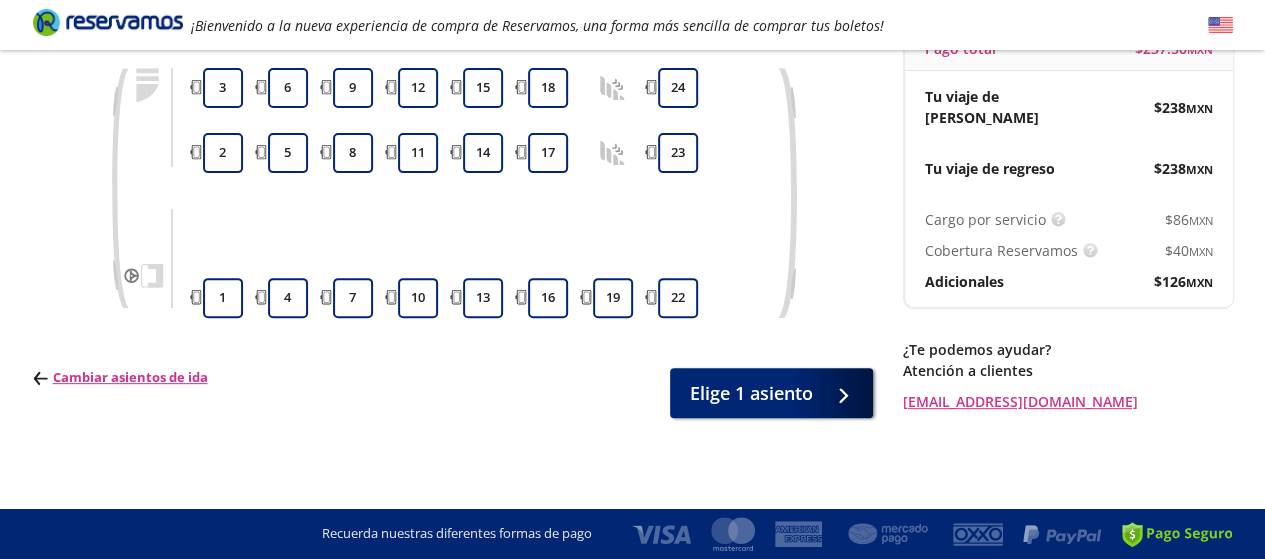 scroll, scrollTop: 0, scrollLeft: 0, axis: both 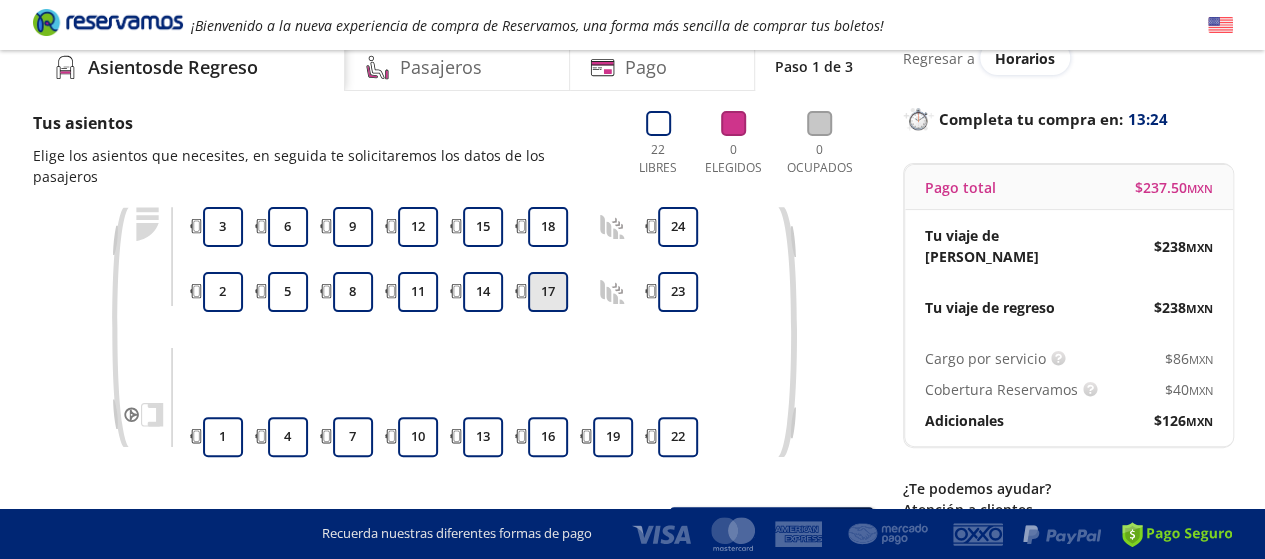 click on "17" at bounding box center (548, 292) 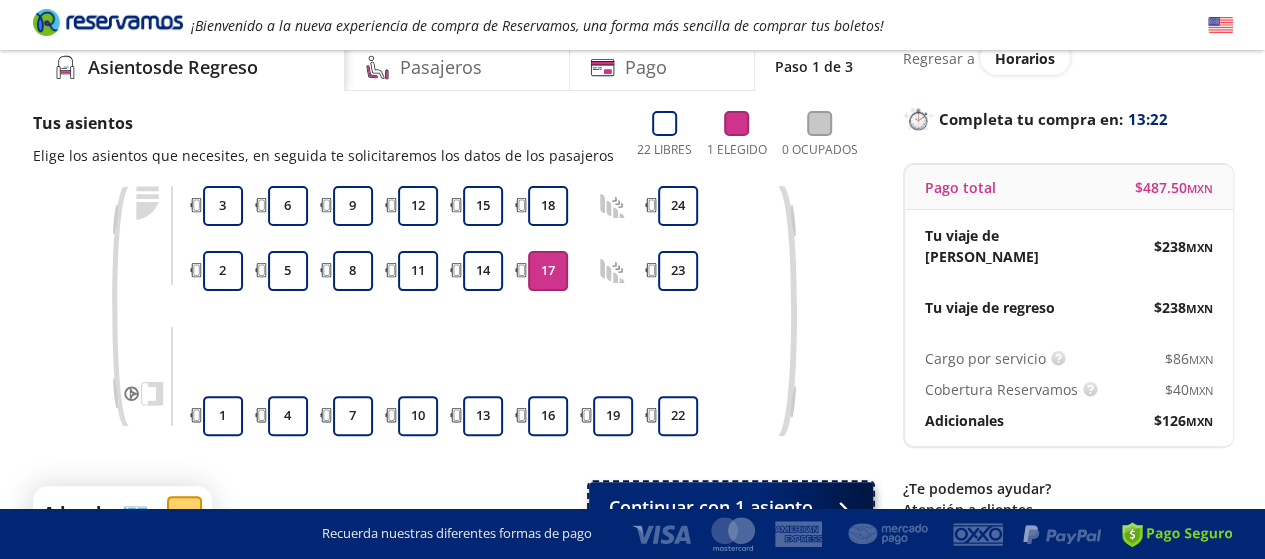 click on "Continuar con 1 asiento" at bounding box center (711, 507) 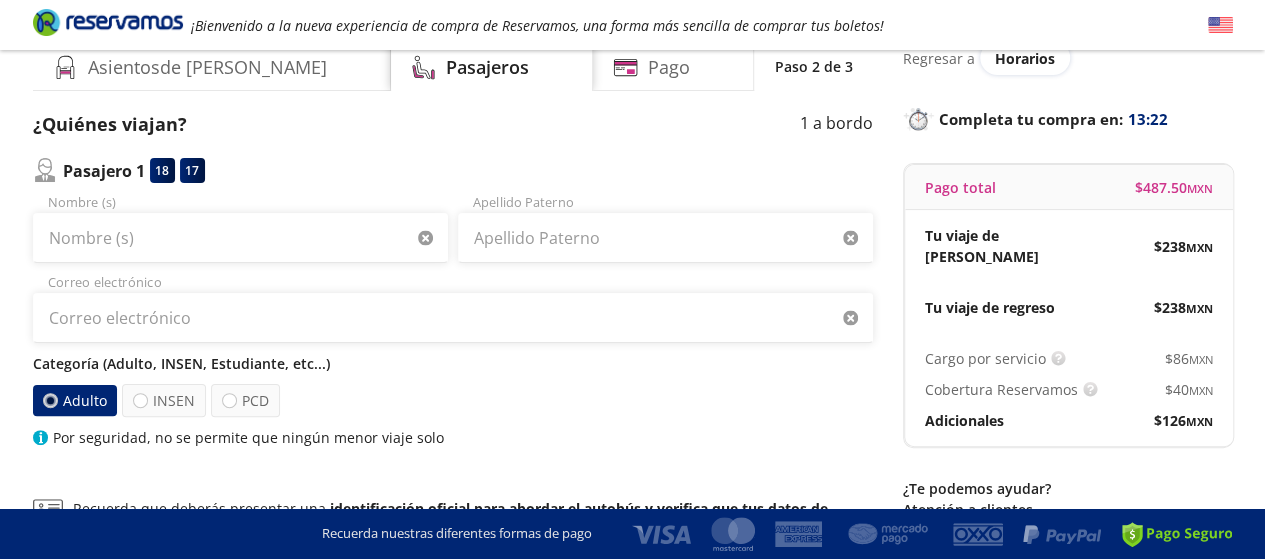 scroll, scrollTop: 0, scrollLeft: 0, axis: both 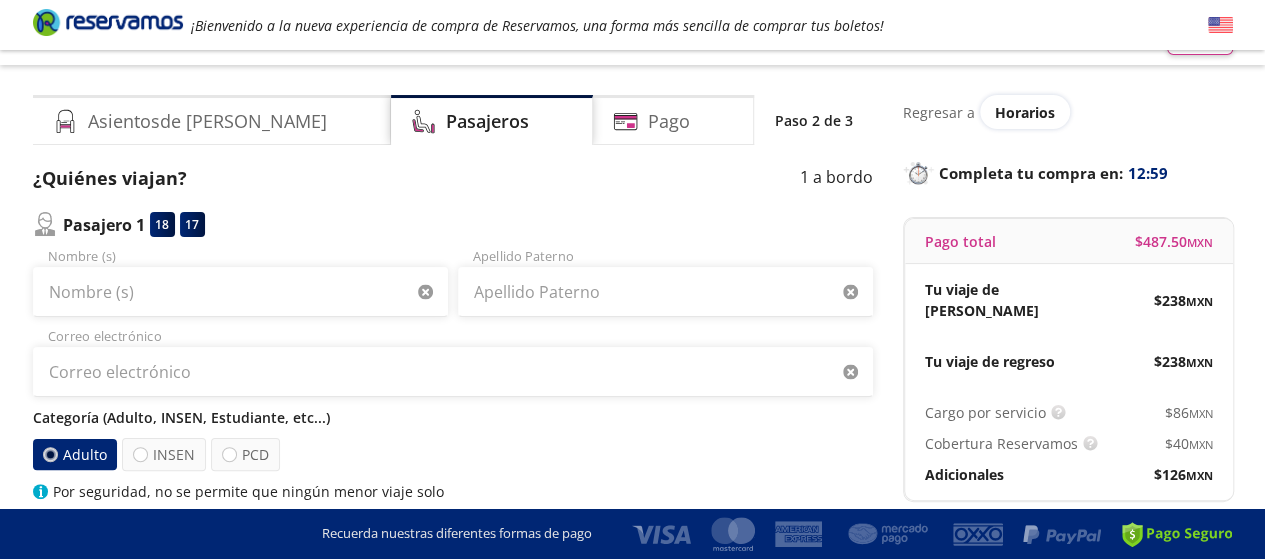 click on "Regresar a" at bounding box center [939, 112] 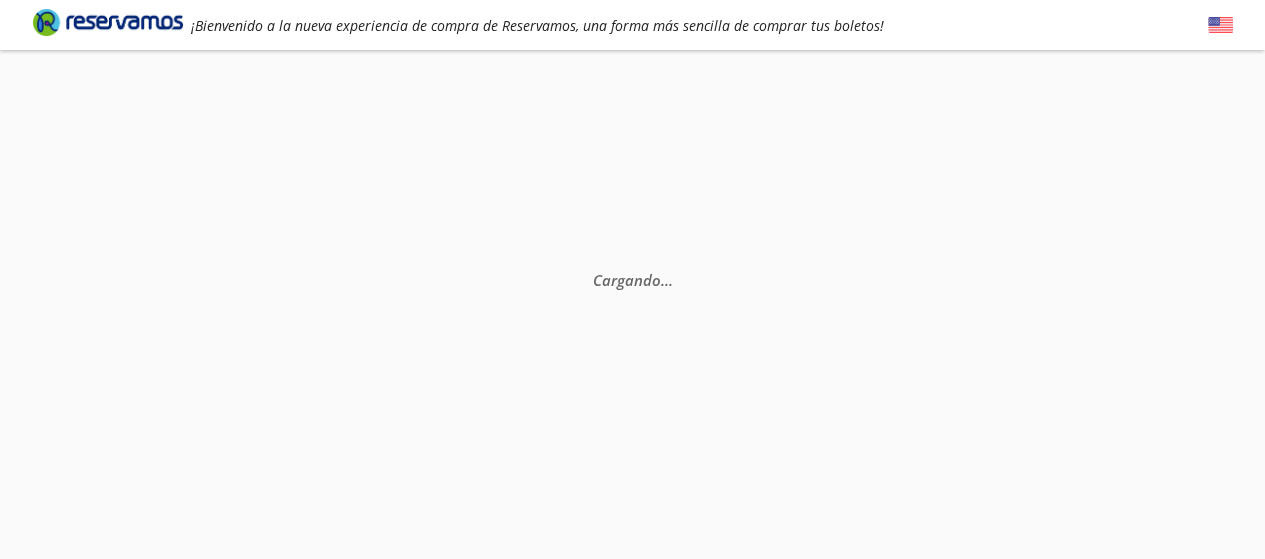 scroll, scrollTop: 0, scrollLeft: 0, axis: both 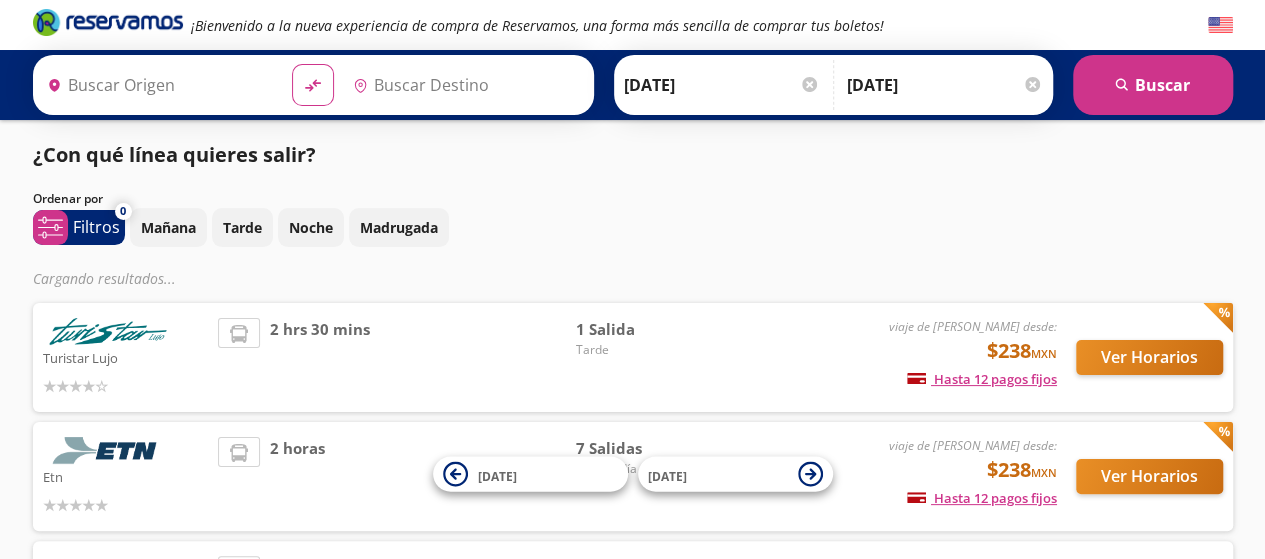 type on "[GEOGRAPHIC_DATA], [GEOGRAPHIC_DATA]" 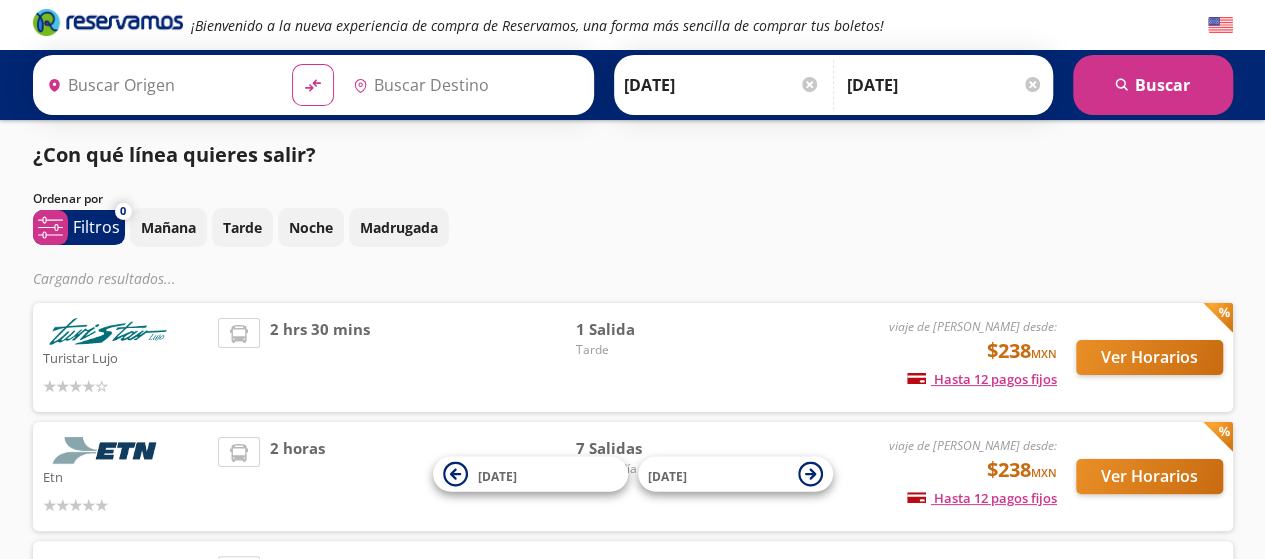 type on "[GEOGRAPHIC_DATA], [GEOGRAPHIC_DATA]" 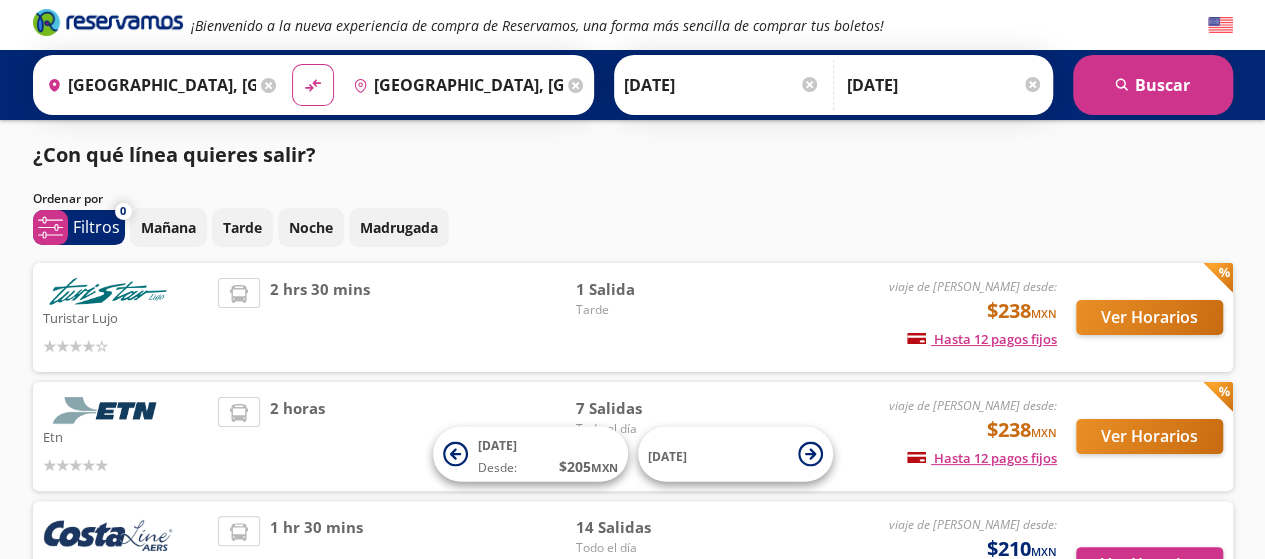 click on "¡Bienvenido a la nueva experiencia de compra de Reservamos, una forma más sencilla de comprar tus boletos!" at bounding box center [633, 25] 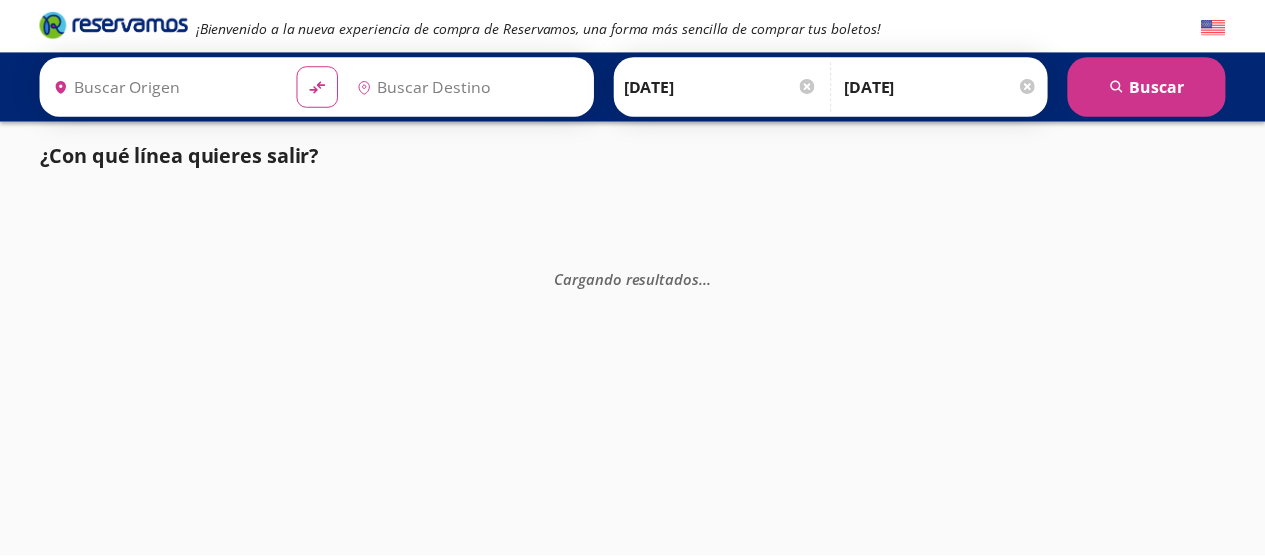 scroll, scrollTop: 0, scrollLeft: 0, axis: both 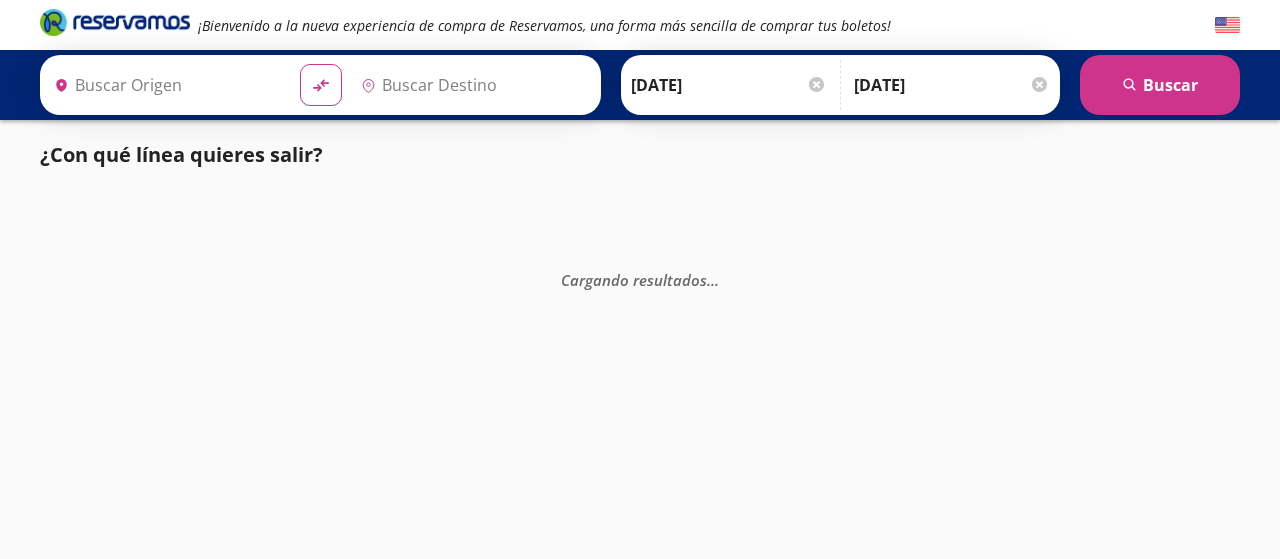 type on "[GEOGRAPHIC_DATA], [GEOGRAPHIC_DATA]" 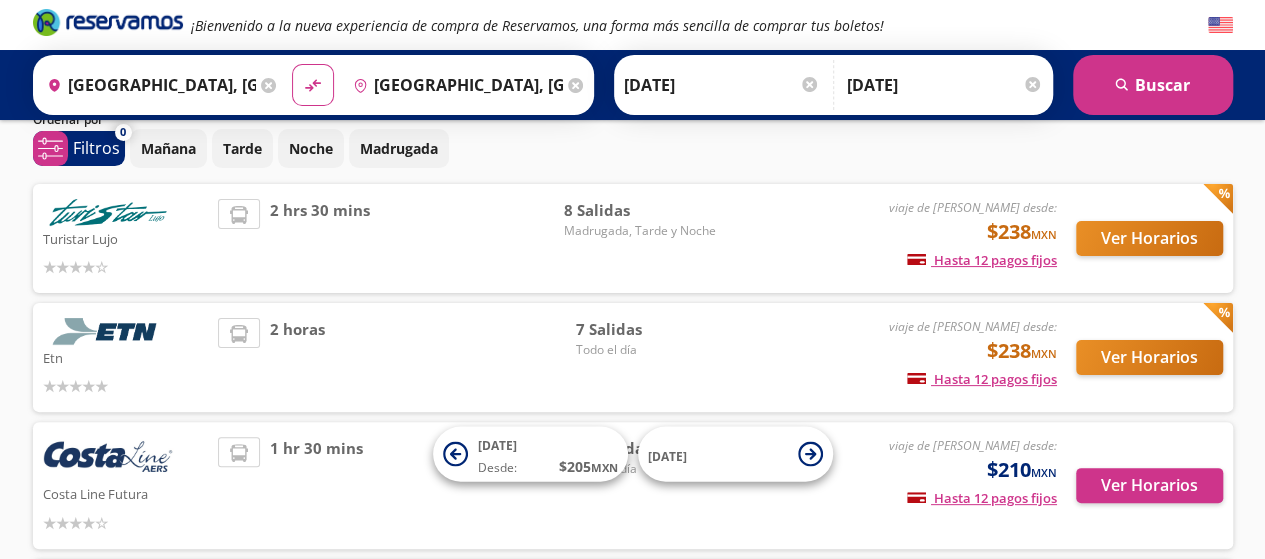 scroll, scrollTop: 96, scrollLeft: 0, axis: vertical 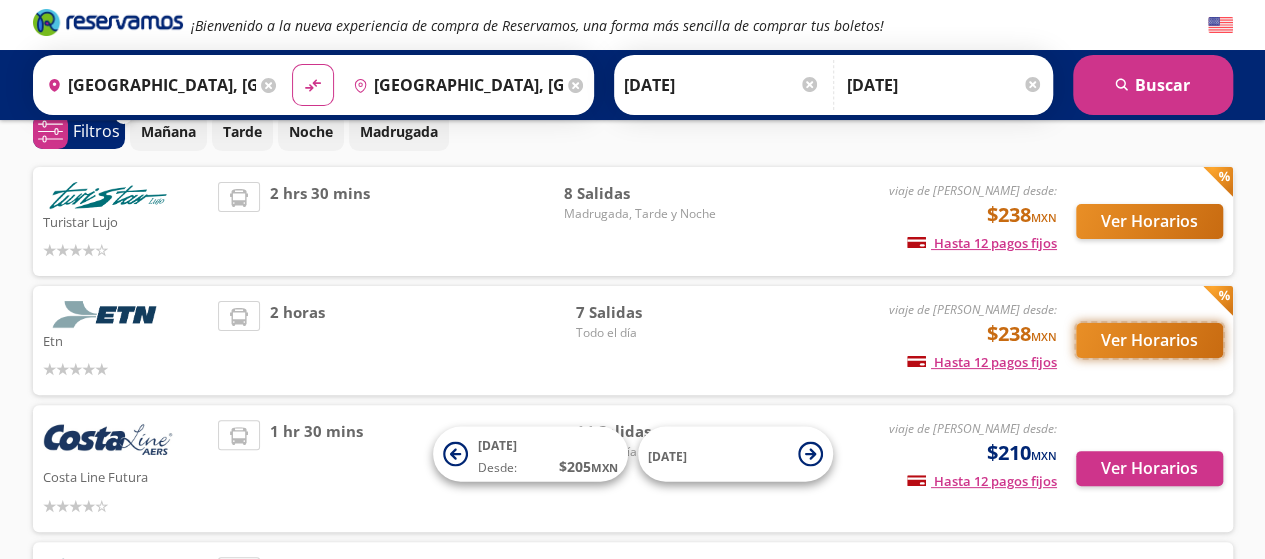 click on "Ver Horarios" at bounding box center [1149, 340] 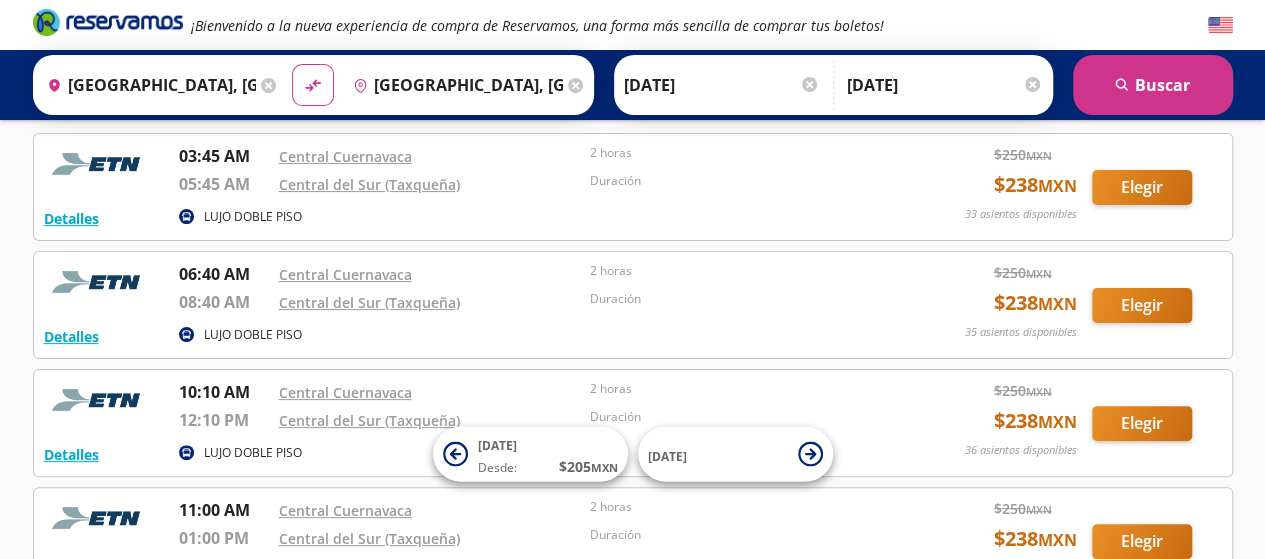 scroll, scrollTop: 0, scrollLeft: 0, axis: both 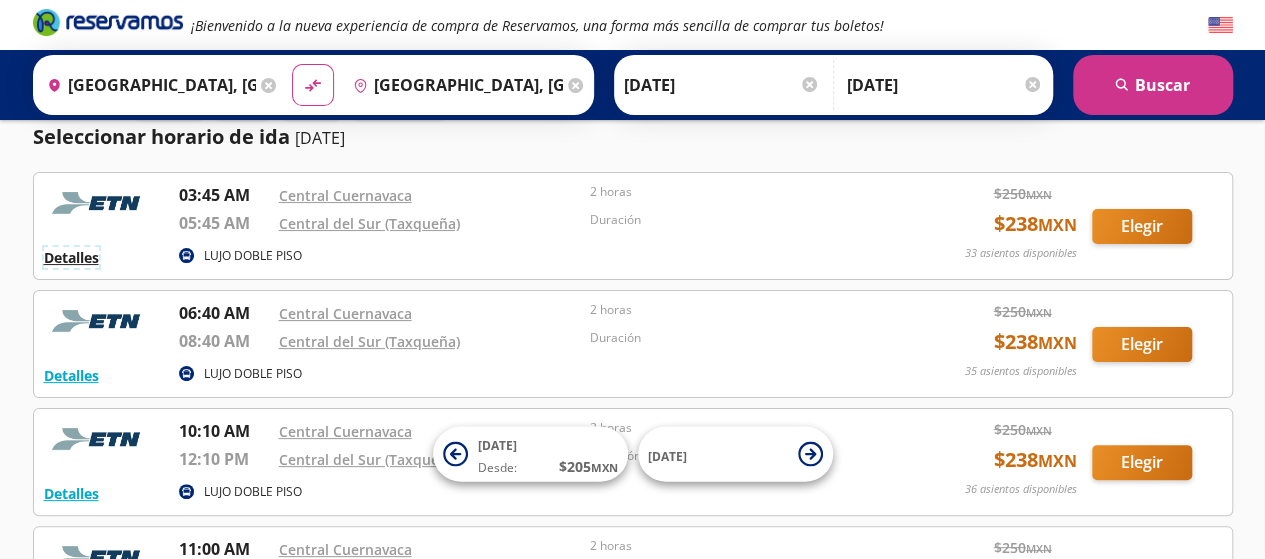 click on "Detalles" at bounding box center [71, 257] 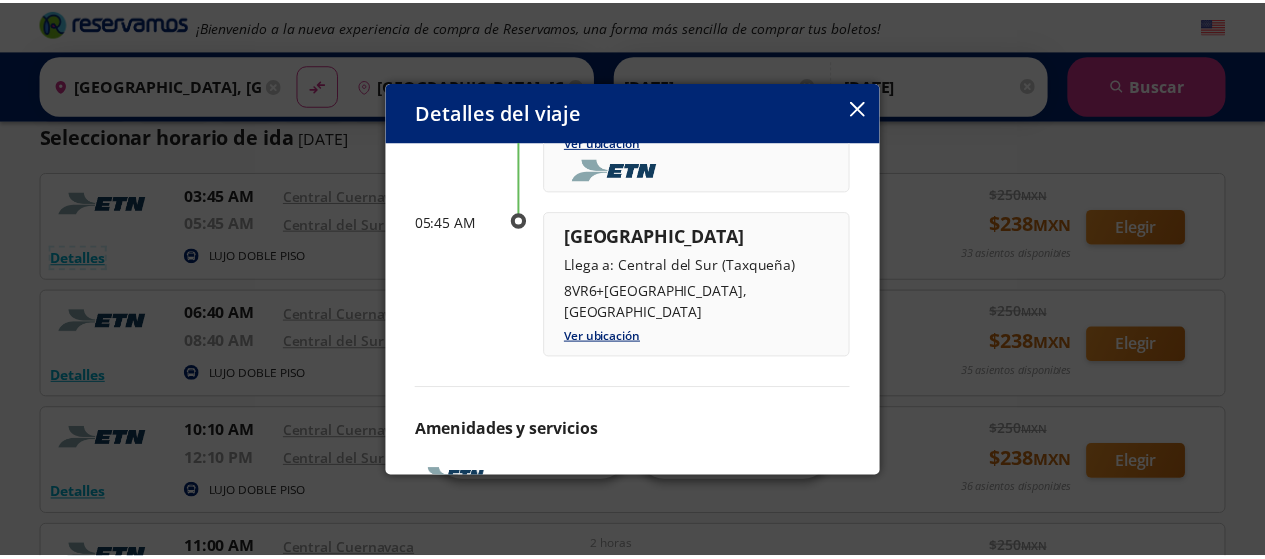 scroll, scrollTop: 294, scrollLeft: 0, axis: vertical 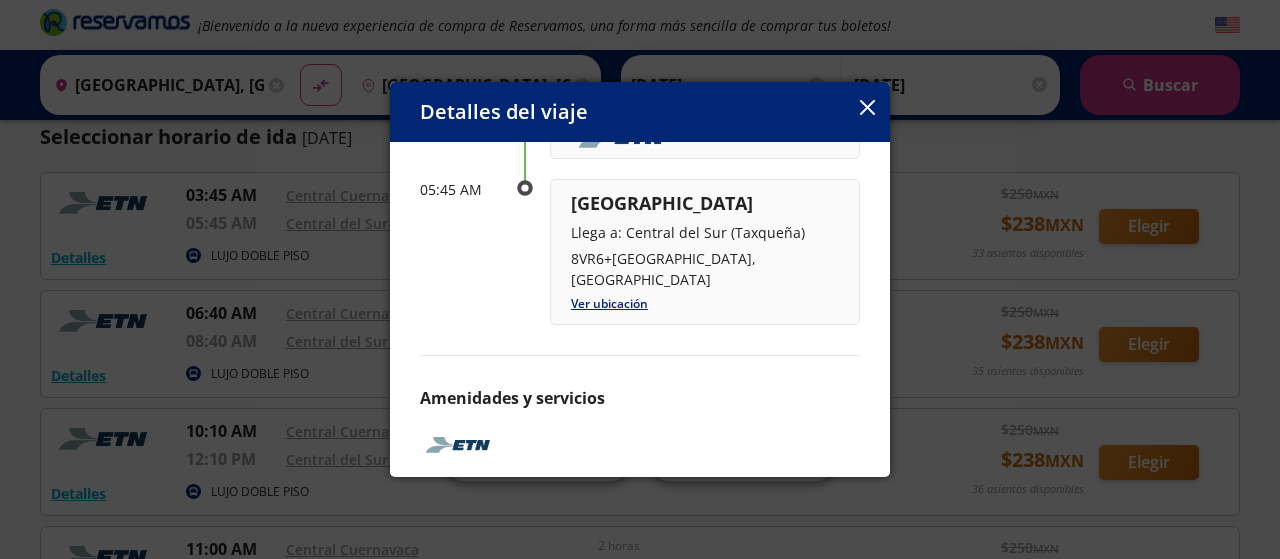 click 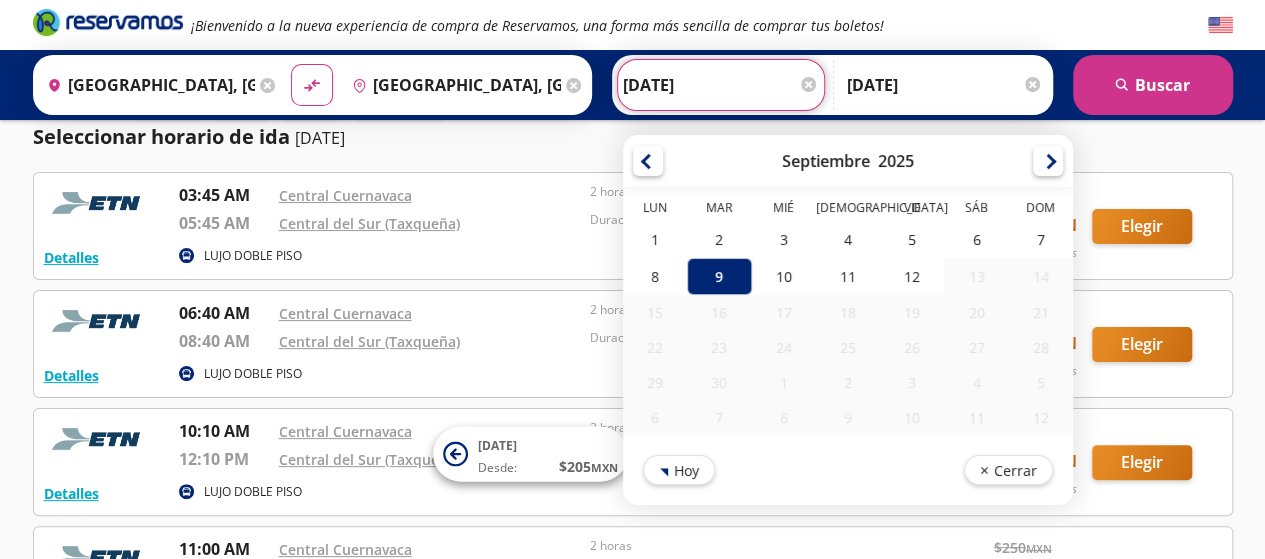 click on "[DATE]" at bounding box center (721, 85) 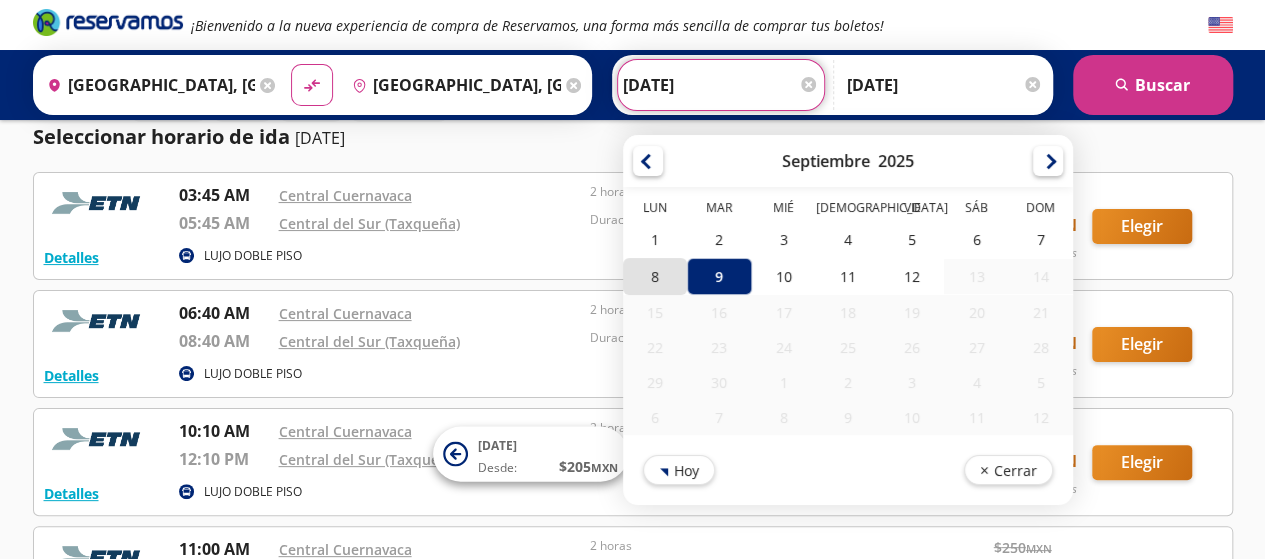 click on "8" at bounding box center [655, 276] 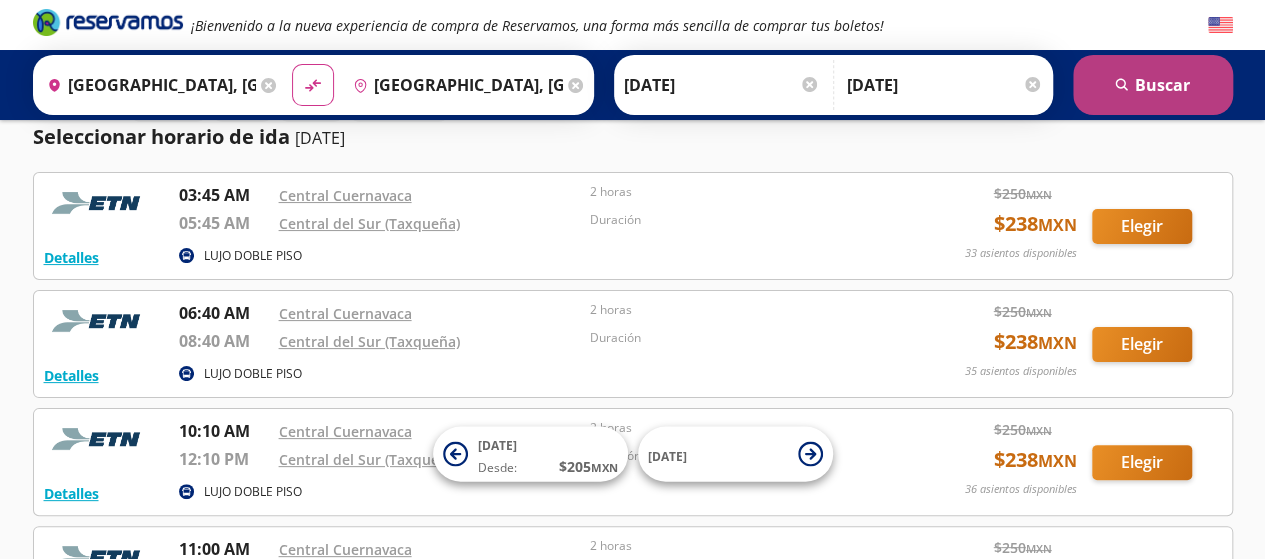 click on "search
Buscar" at bounding box center [1153, 85] 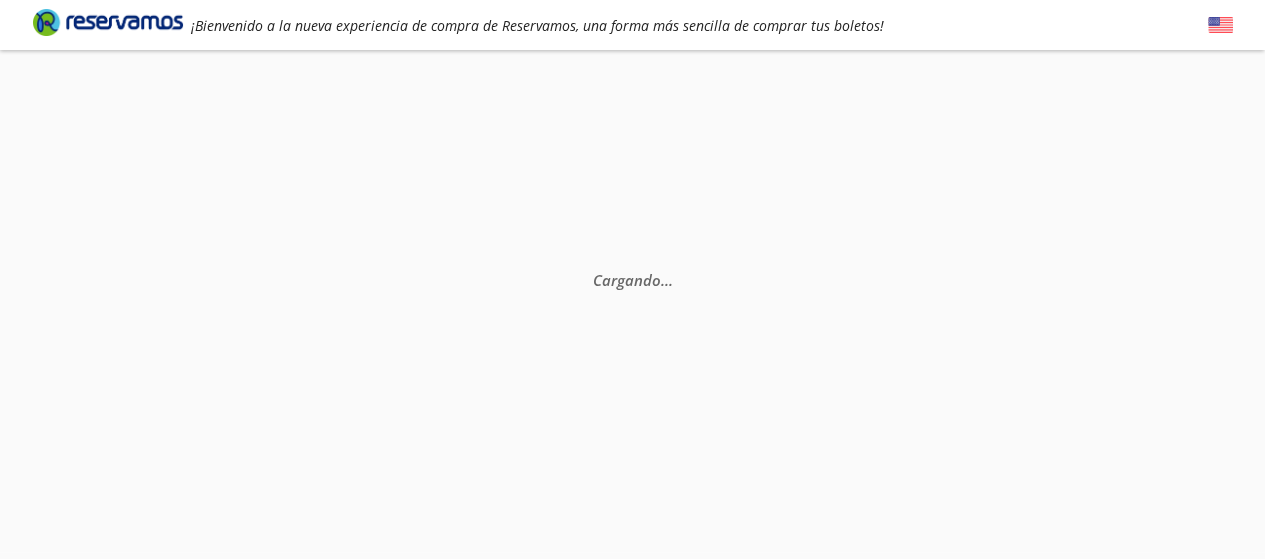 scroll, scrollTop: 0, scrollLeft: 0, axis: both 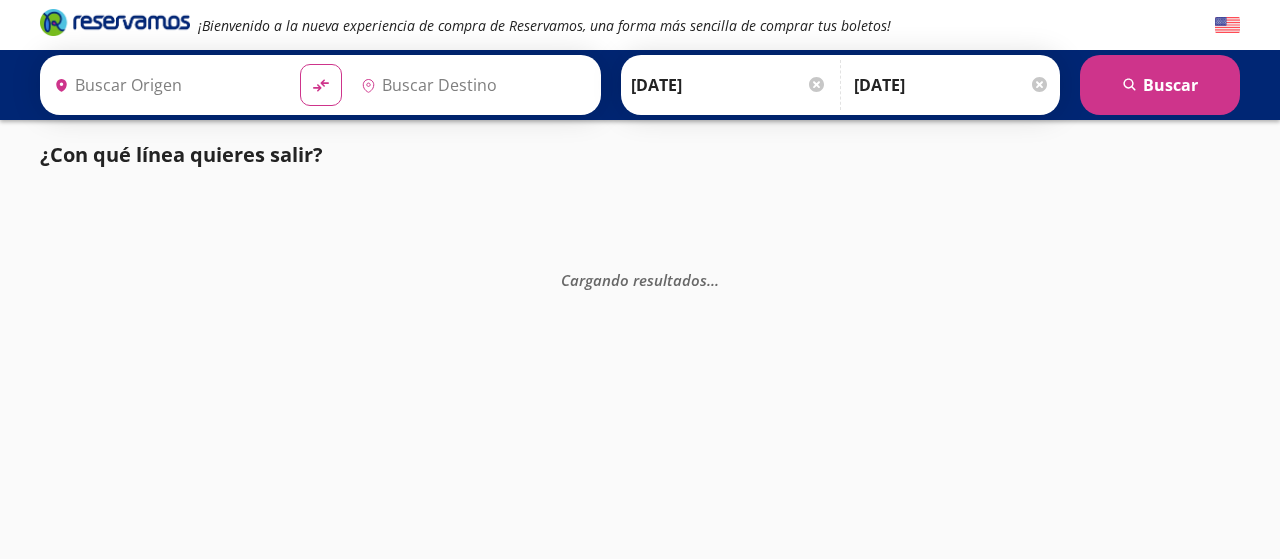 type on "[GEOGRAPHIC_DATA], [GEOGRAPHIC_DATA]" 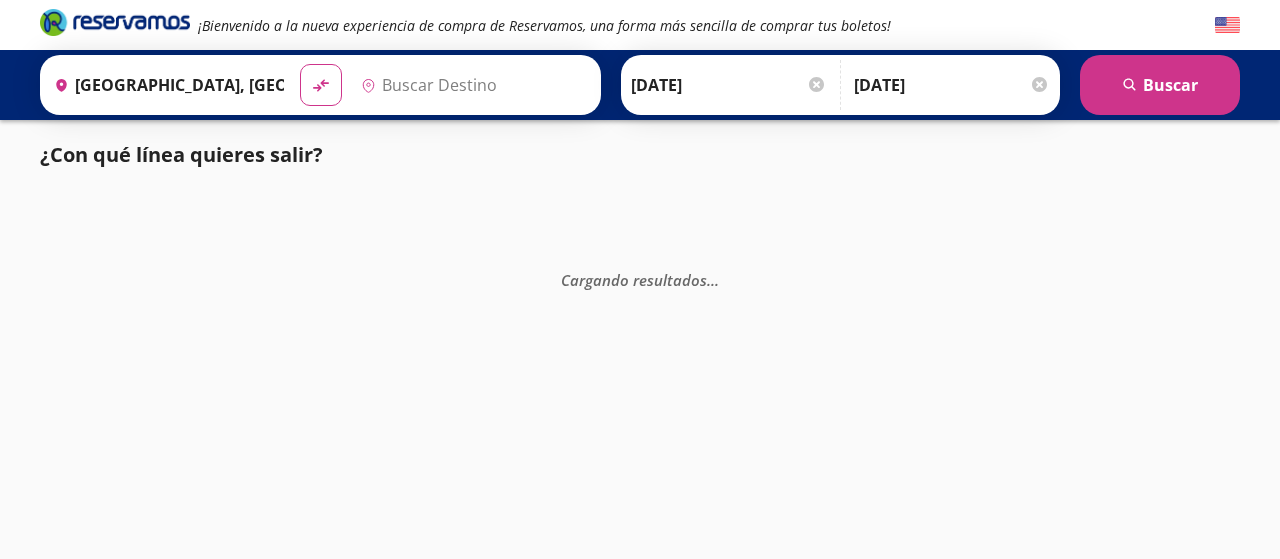 type on "[GEOGRAPHIC_DATA], [GEOGRAPHIC_DATA]" 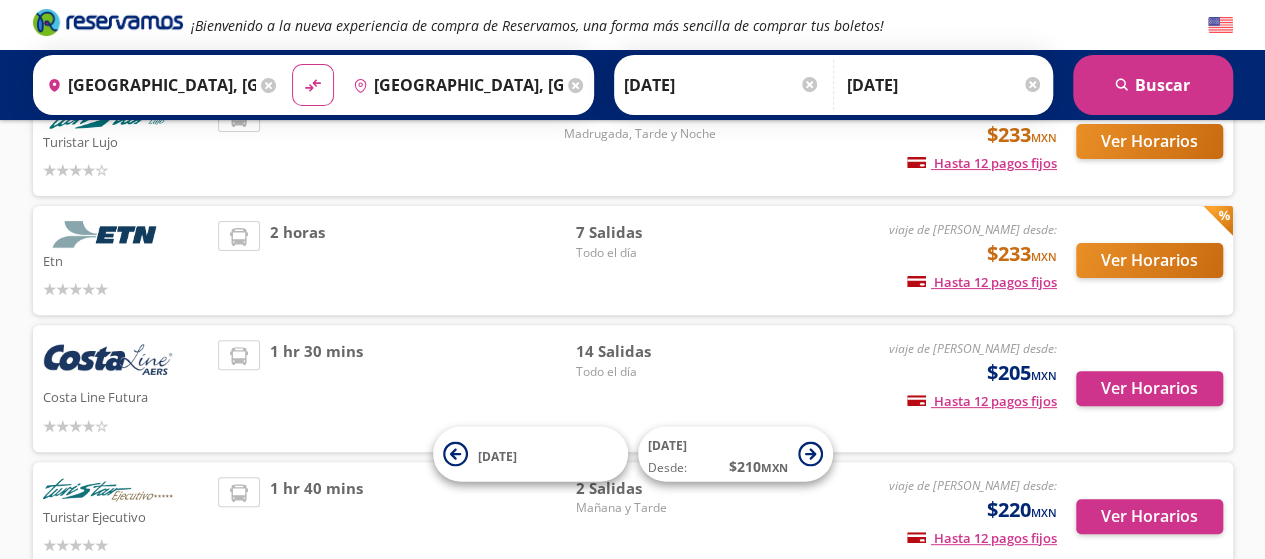 scroll, scrollTop: 178, scrollLeft: 0, axis: vertical 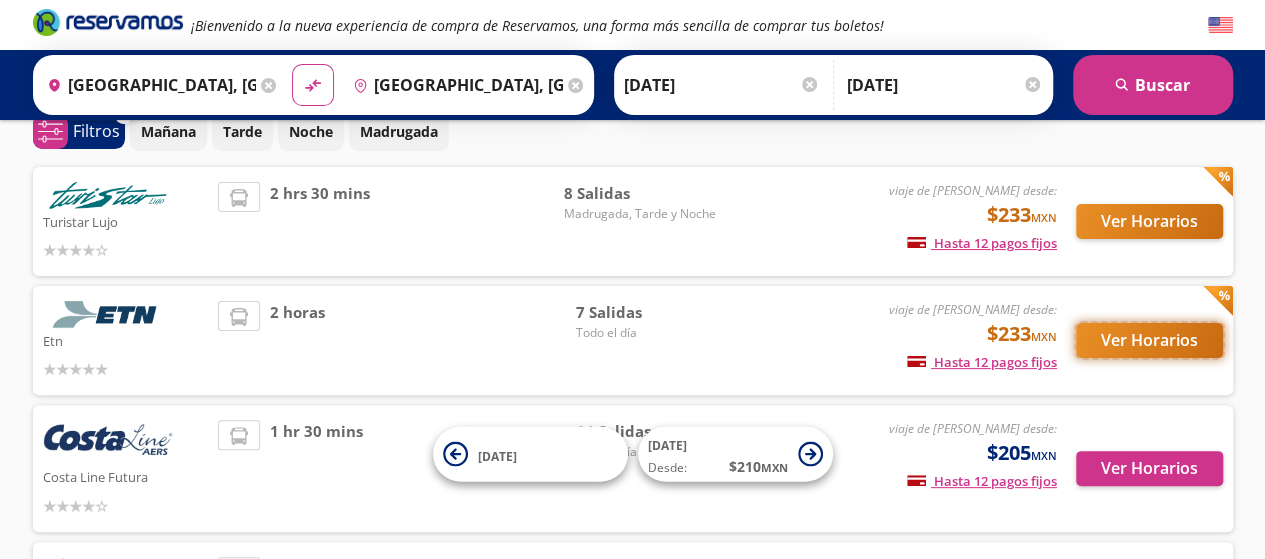 click on "Ver Horarios" at bounding box center (1149, 340) 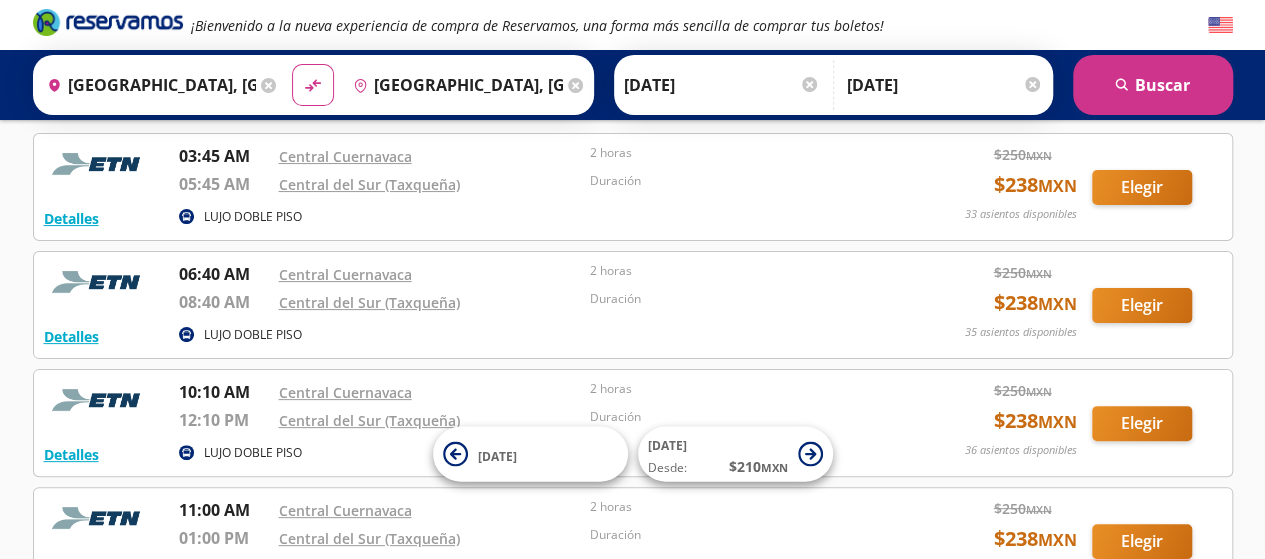 scroll, scrollTop: 0, scrollLeft: 0, axis: both 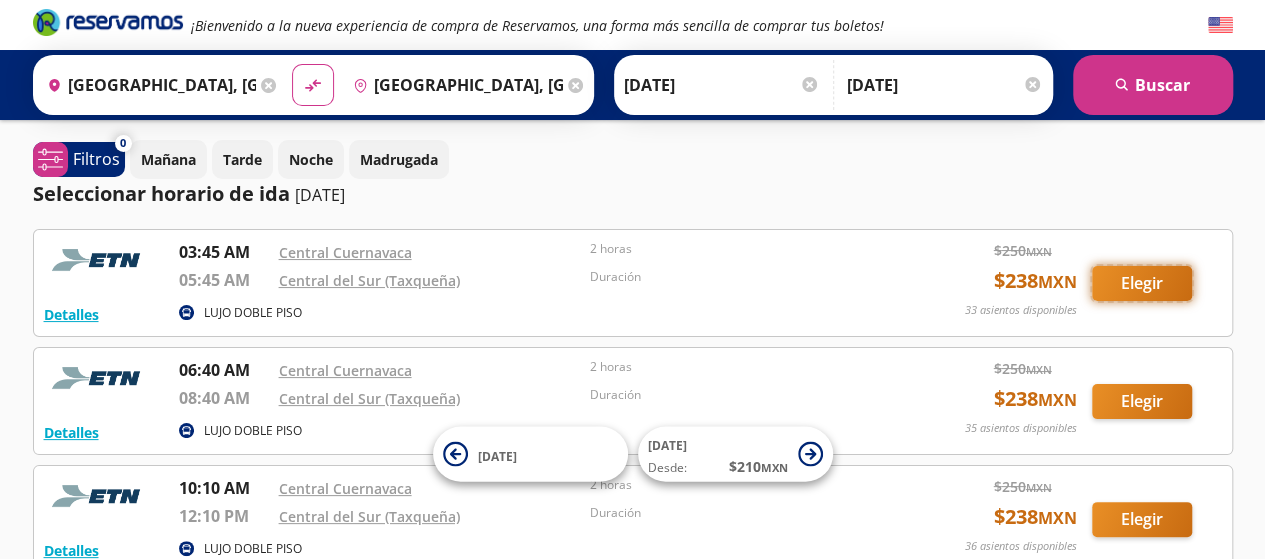 click on "Elegir" at bounding box center [1142, 283] 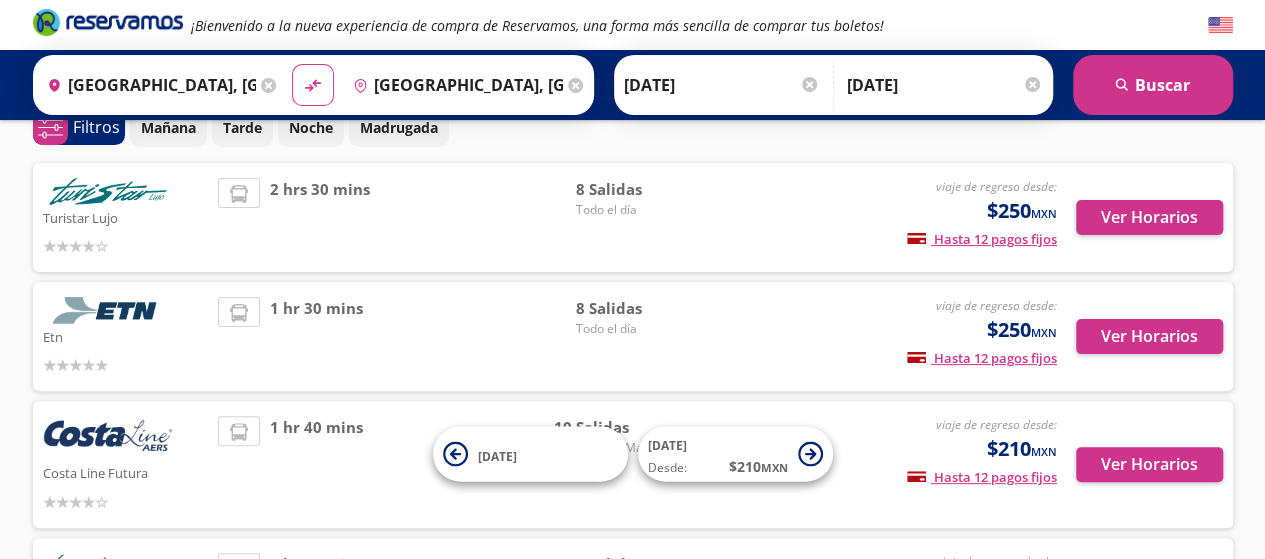 scroll, scrollTop: 100, scrollLeft: 0, axis: vertical 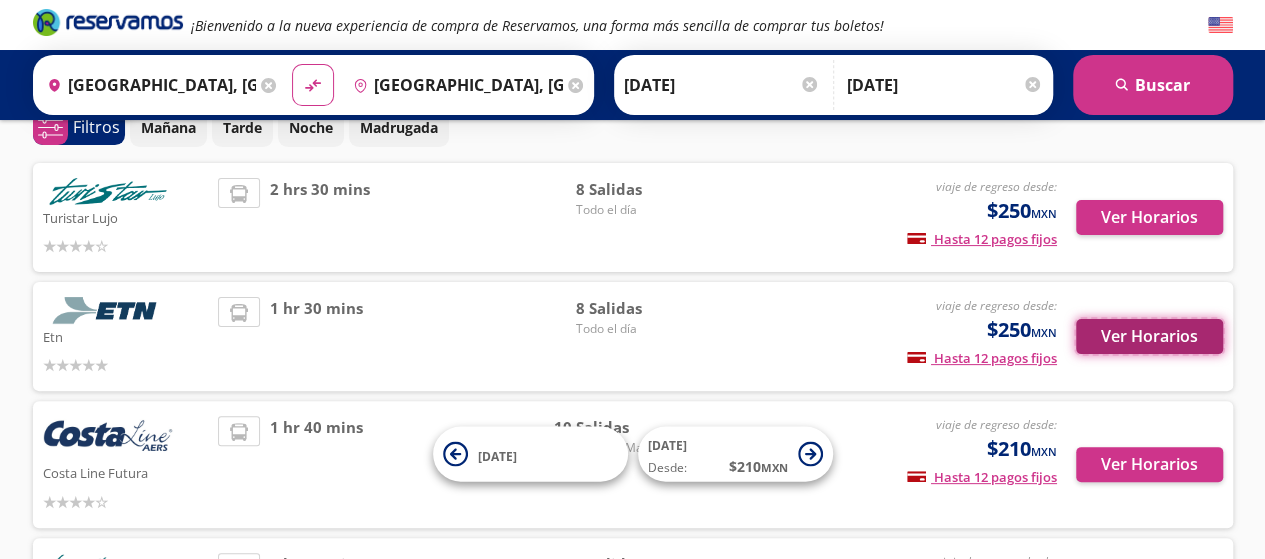 click on "Ver Horarios" at bounding box center [1149, 336] 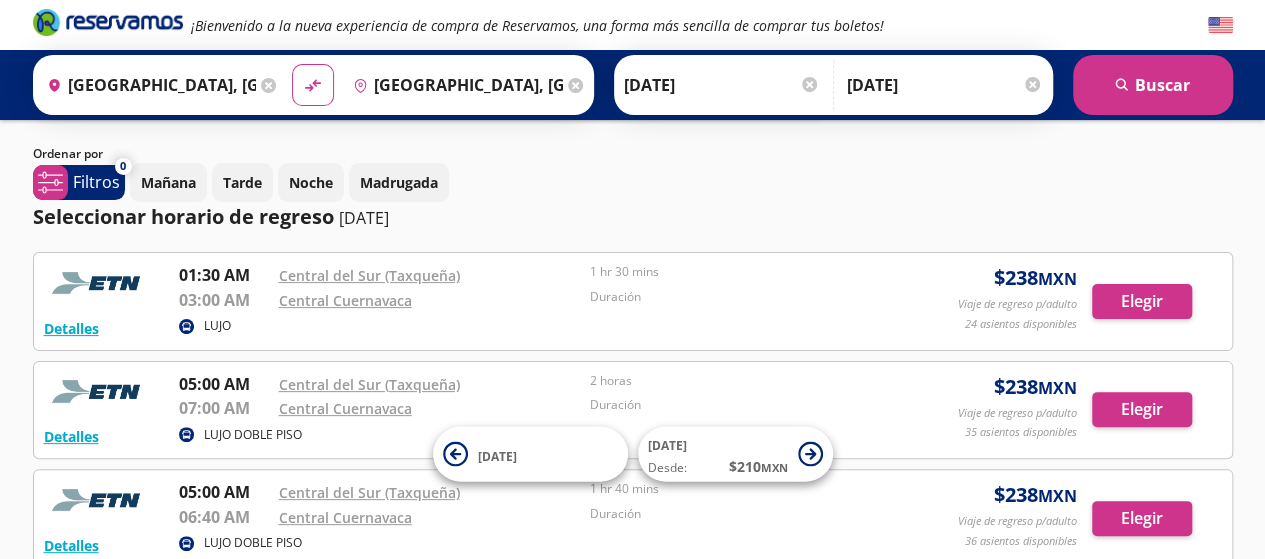 scroll, scrollTop: 0, scrollLeft: 0, axis: both 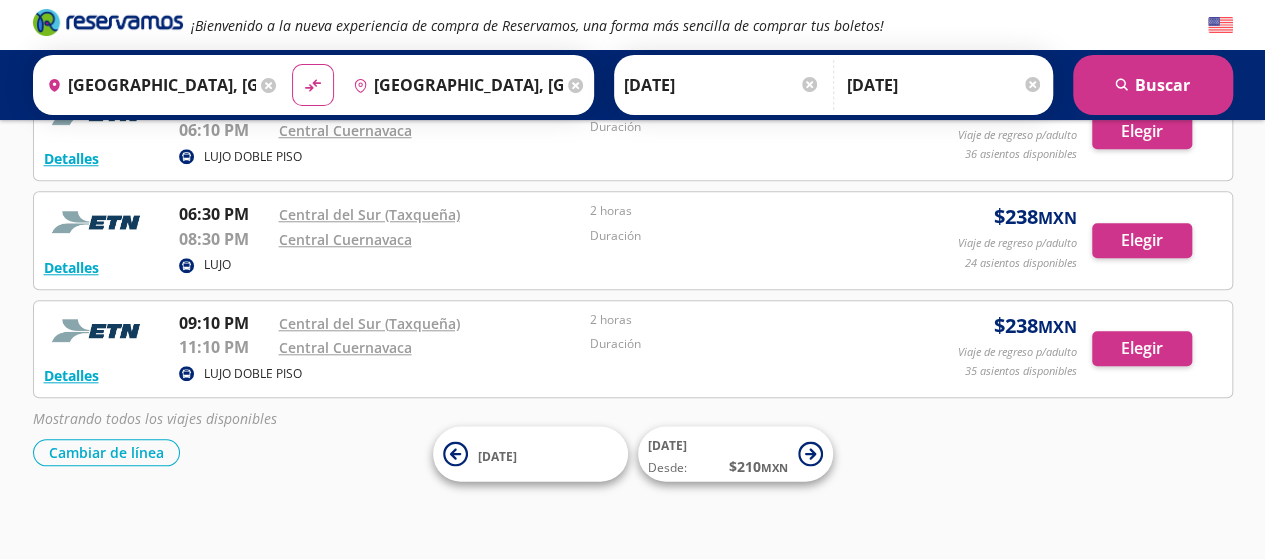 click at bounding box center [108, 22] 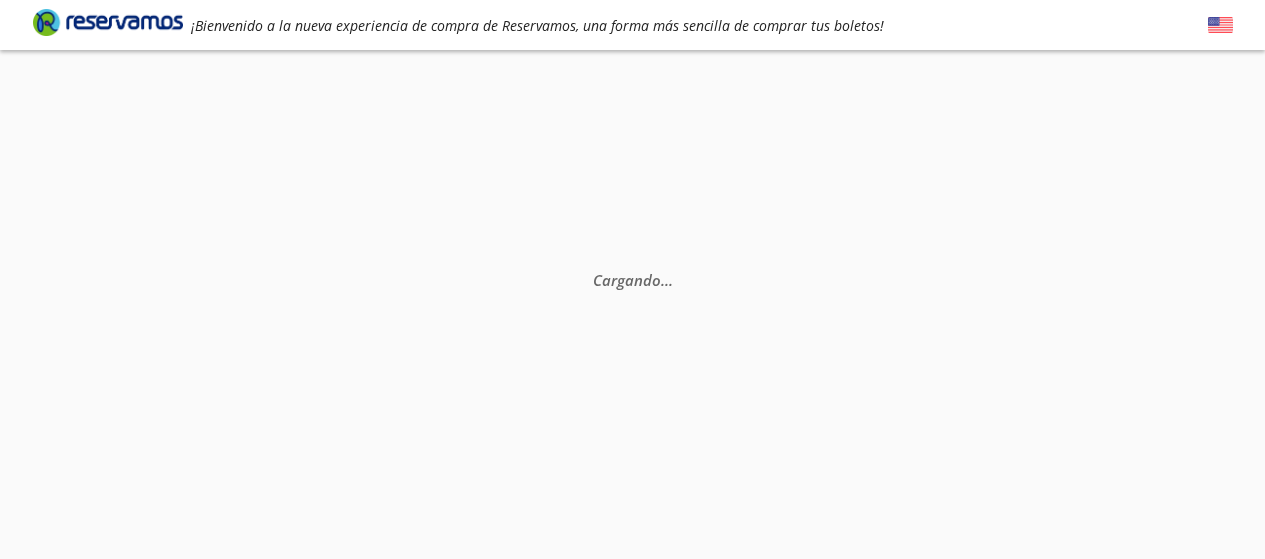 scroll, scrollTop: 0, scrollLeft: 0, axis: both 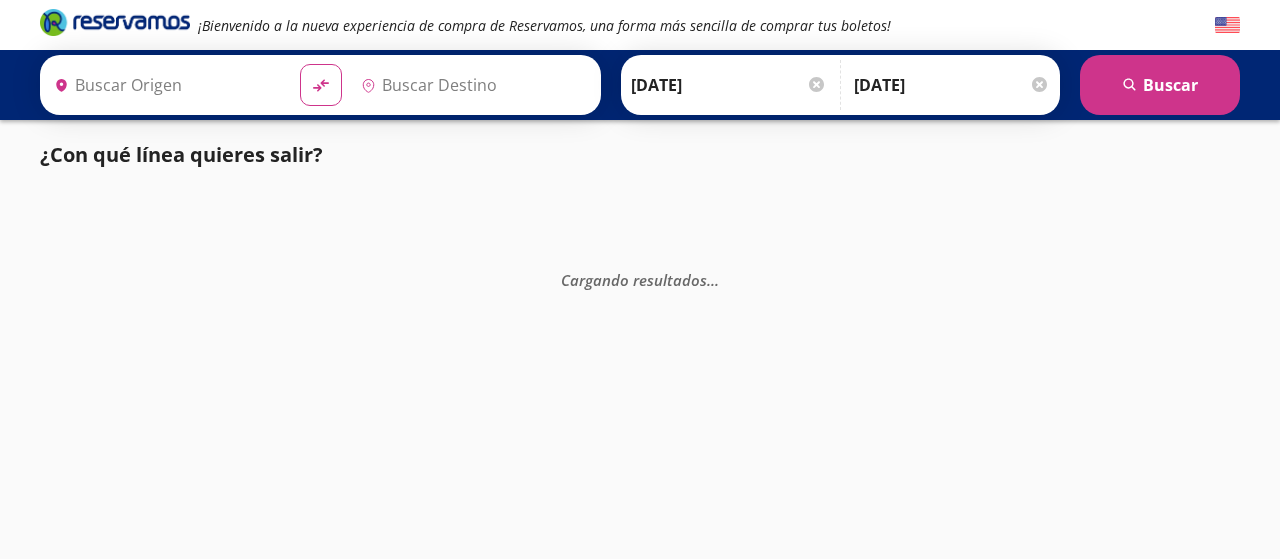 type on "Puebla, Puebla" 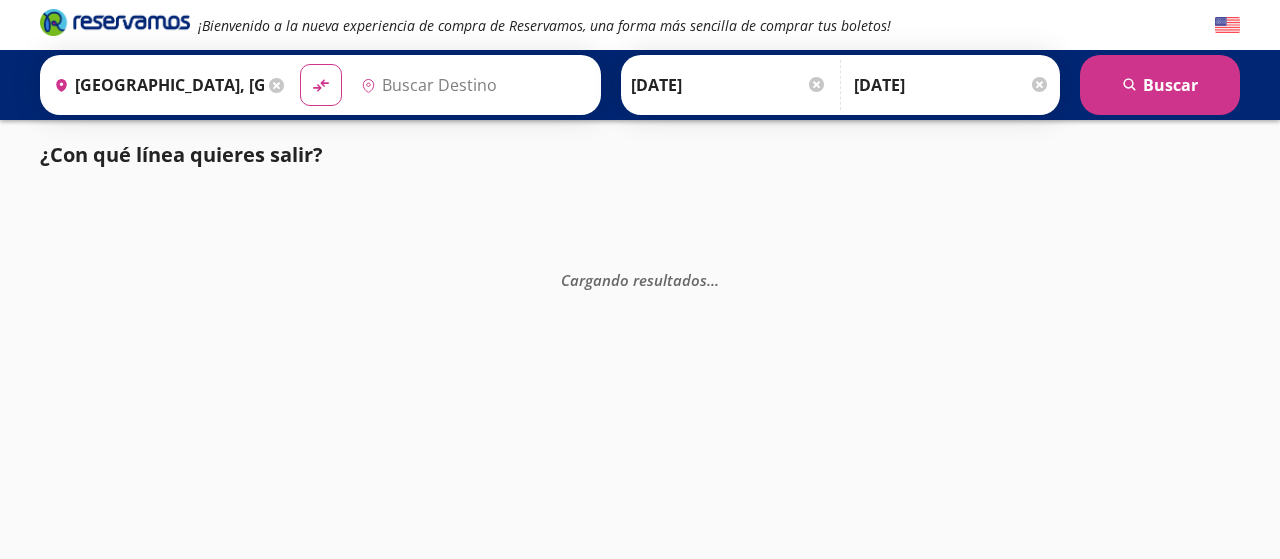 type on "[GEOGRAPHIC_DATA], [GEOGRAPHIC_DATA]" 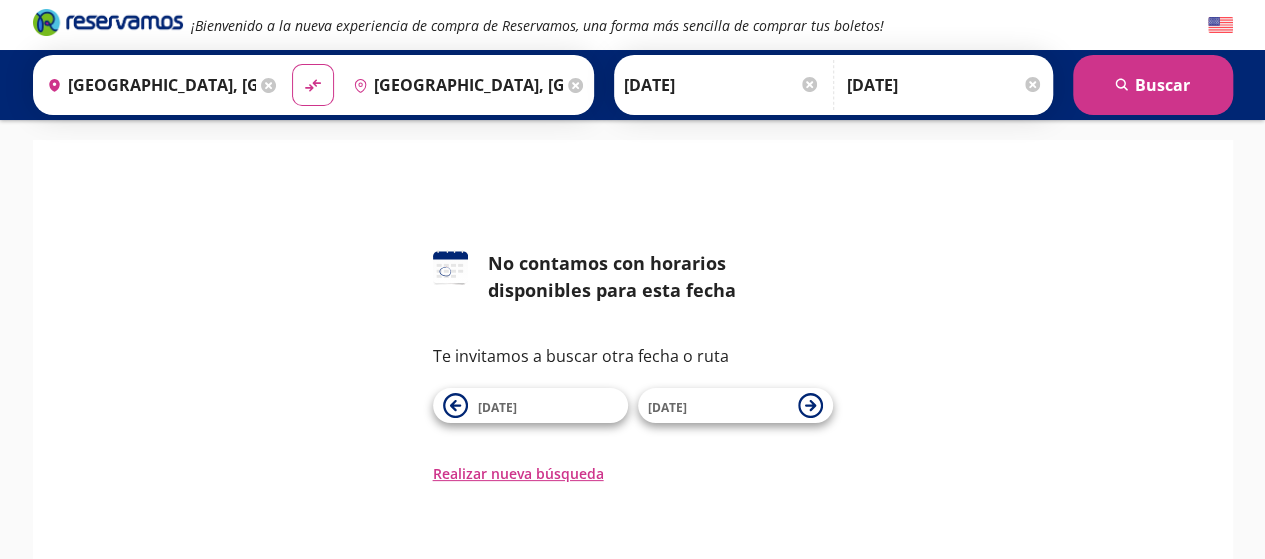 click on "Origen
heroicons:map-pin-20-solid
Puebla, Puebla" at bounding box center (160, 85) 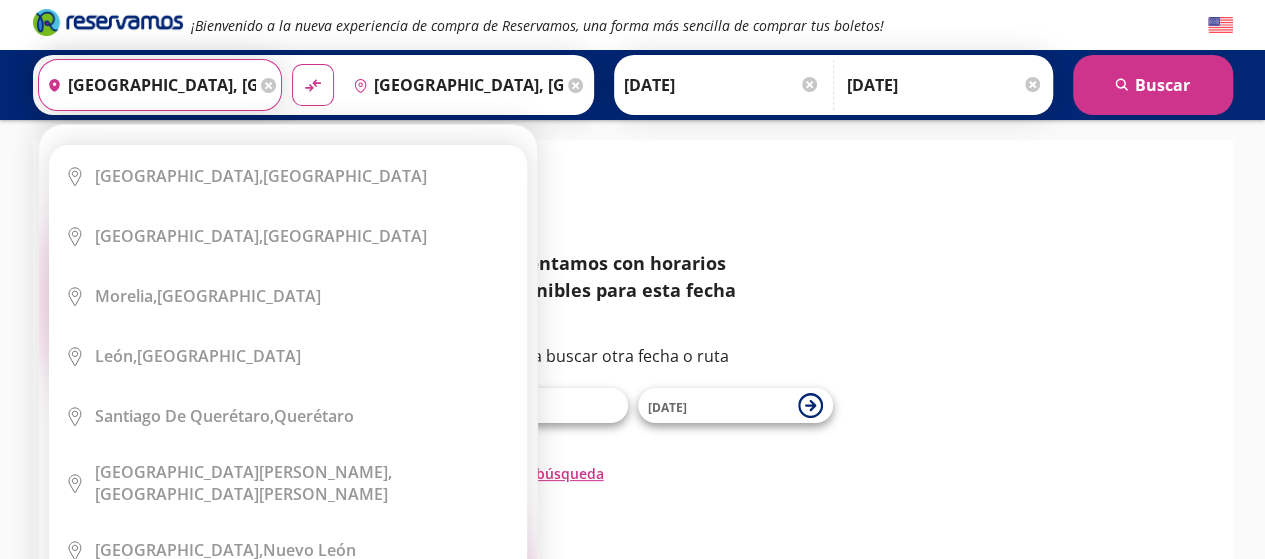 click 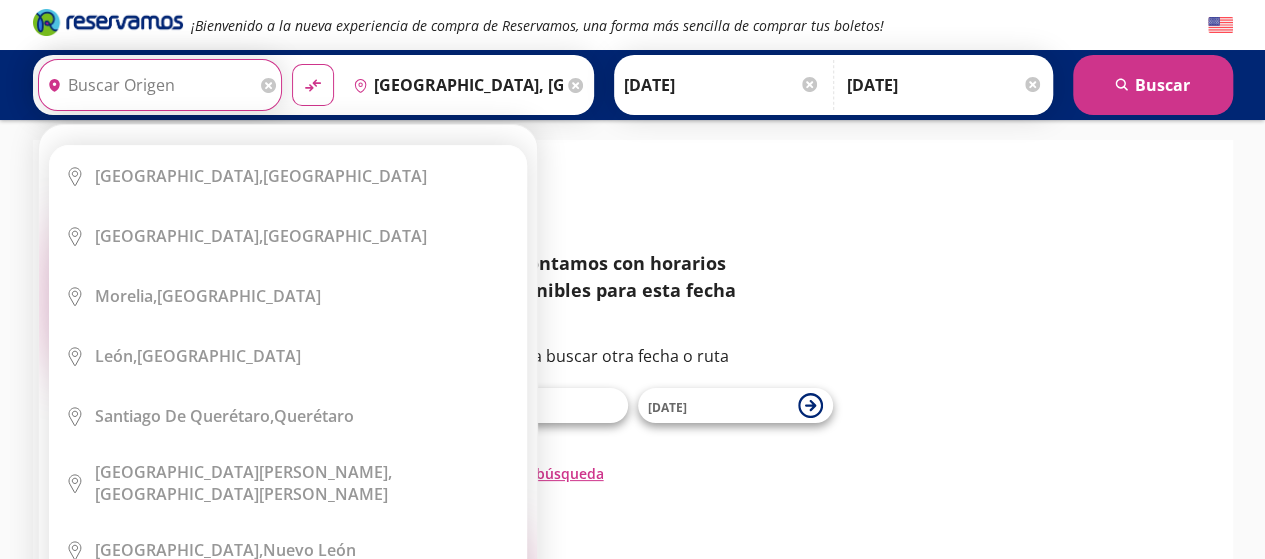 type 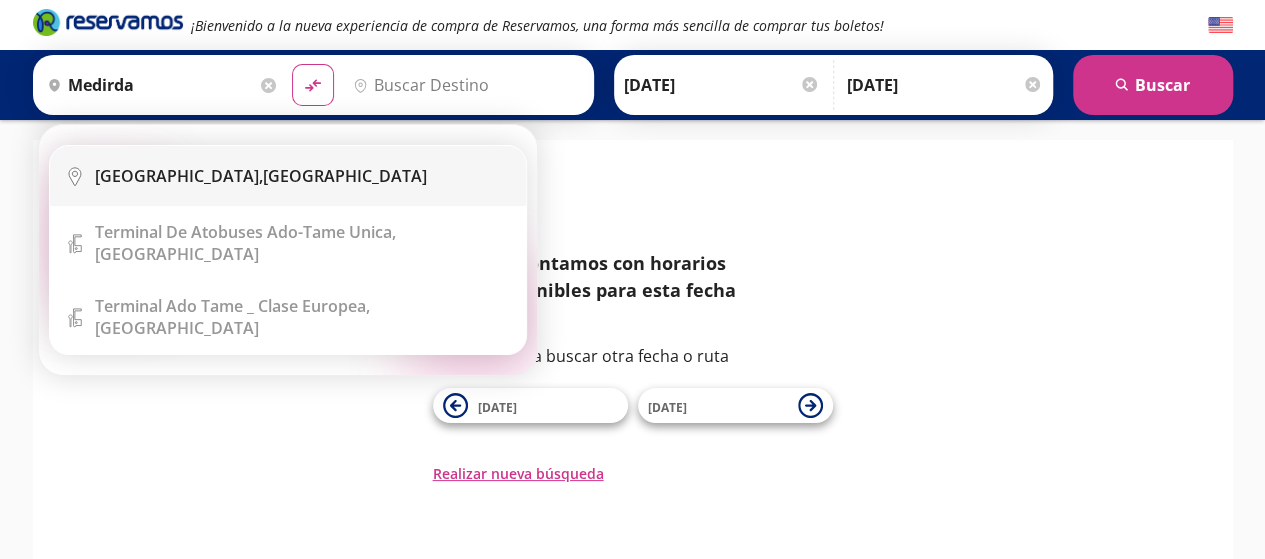 click on "Mérida,  Yucatán" at bounding box center (261, 176) 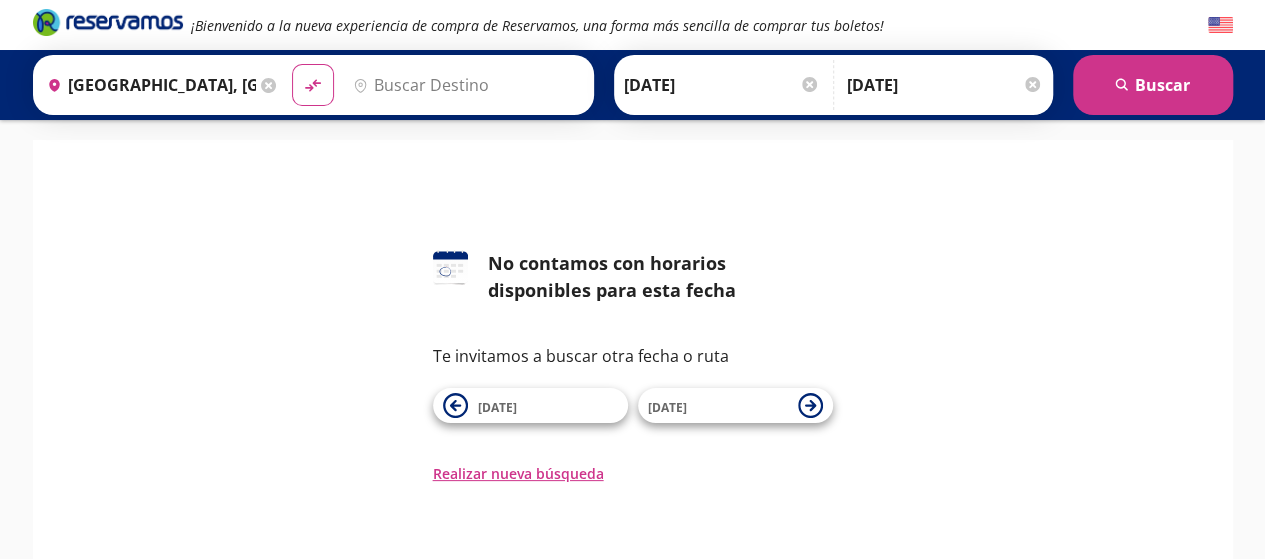 click on "Destino" at bounding box center [464, 85] 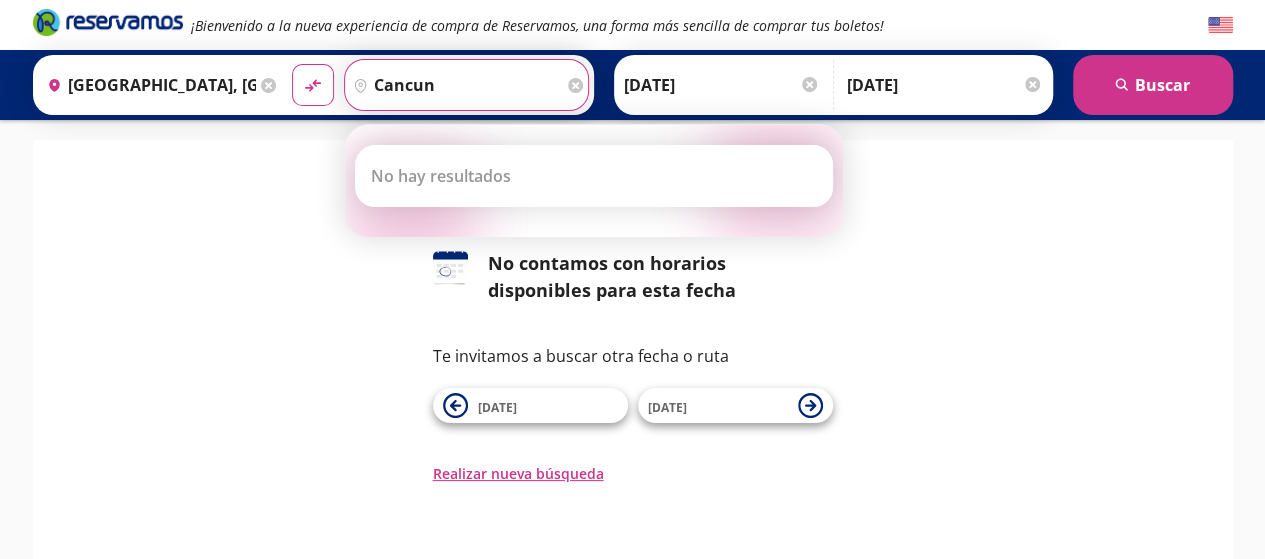 type on "cancun" 